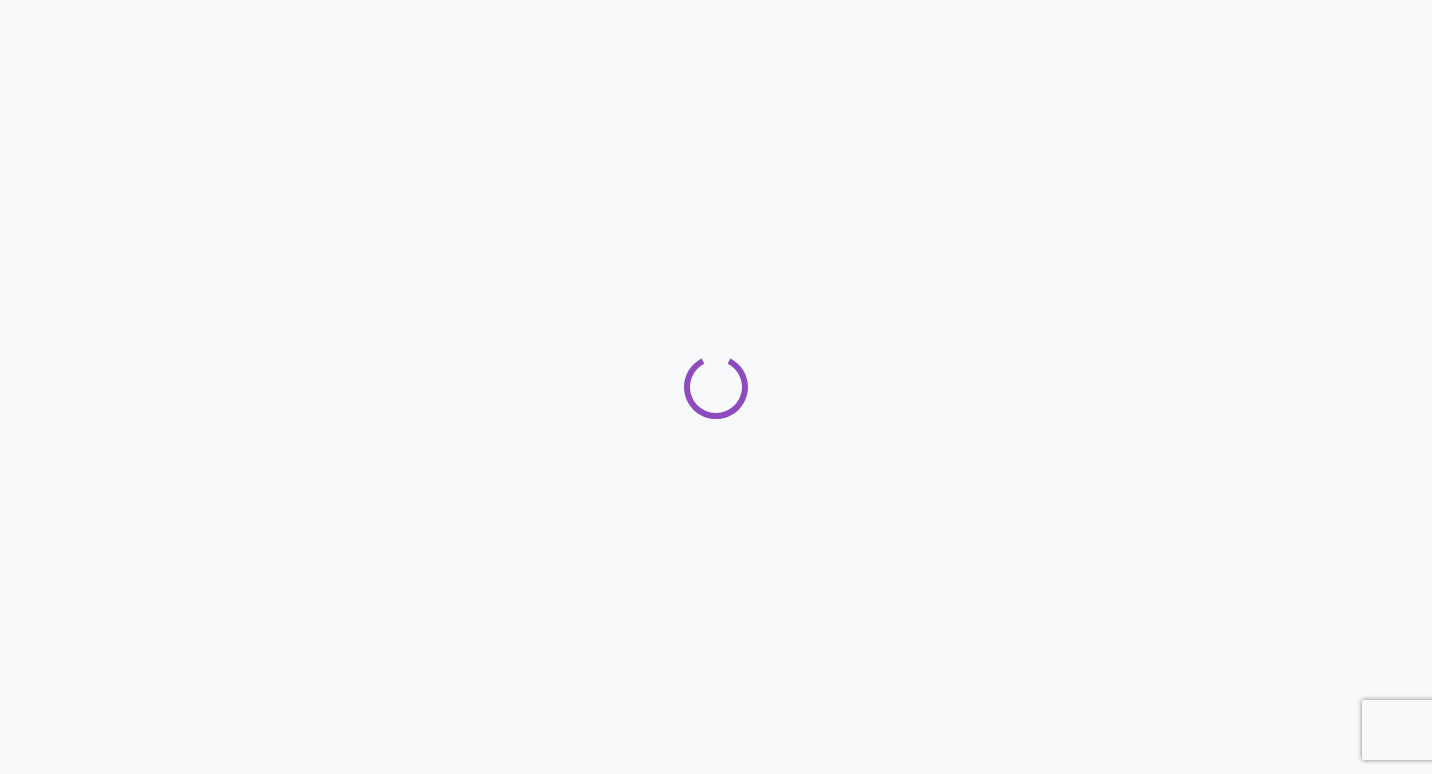 scroll, scrollTop: 0, scrollLeft: 0, axis: both 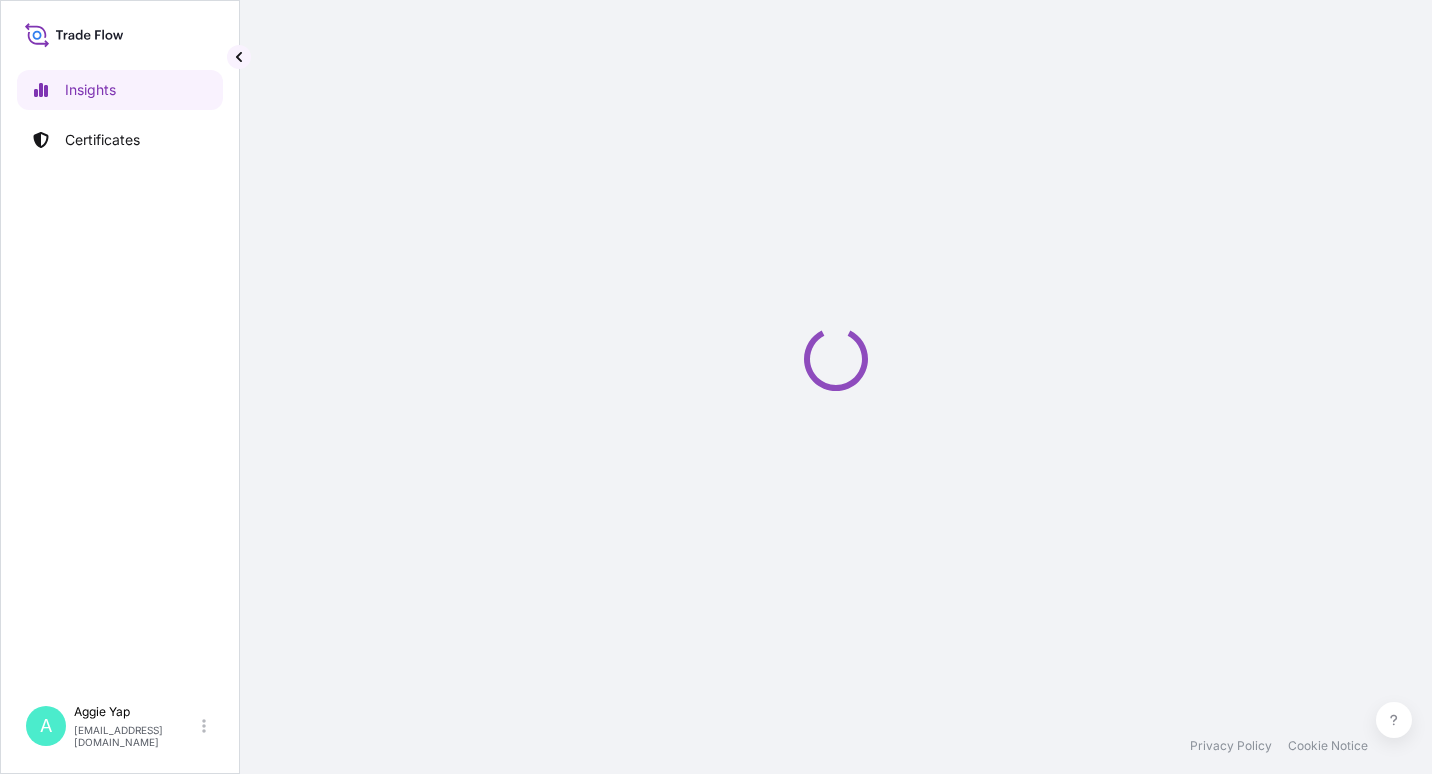 select on "2025" 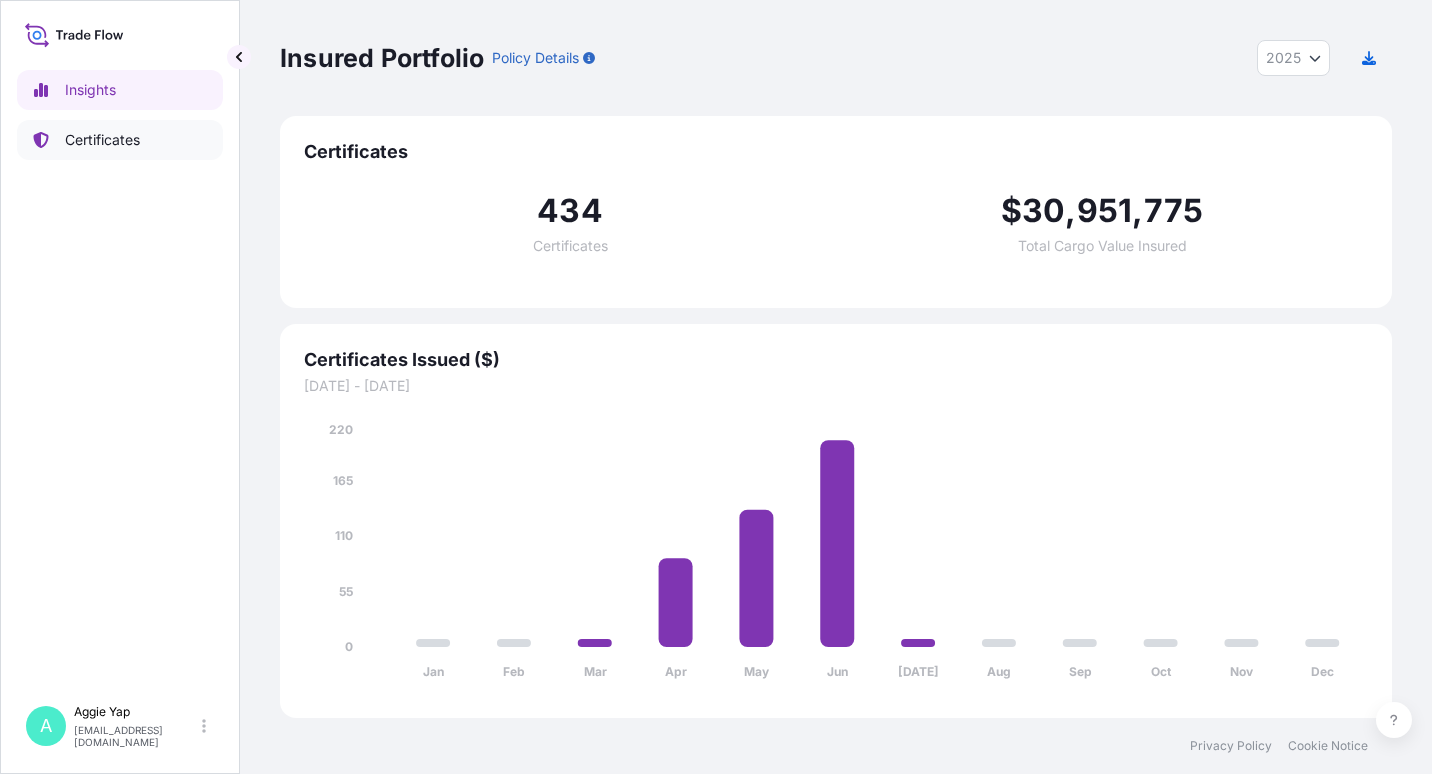 click on "Certificates" at bounding box center (120, 140) 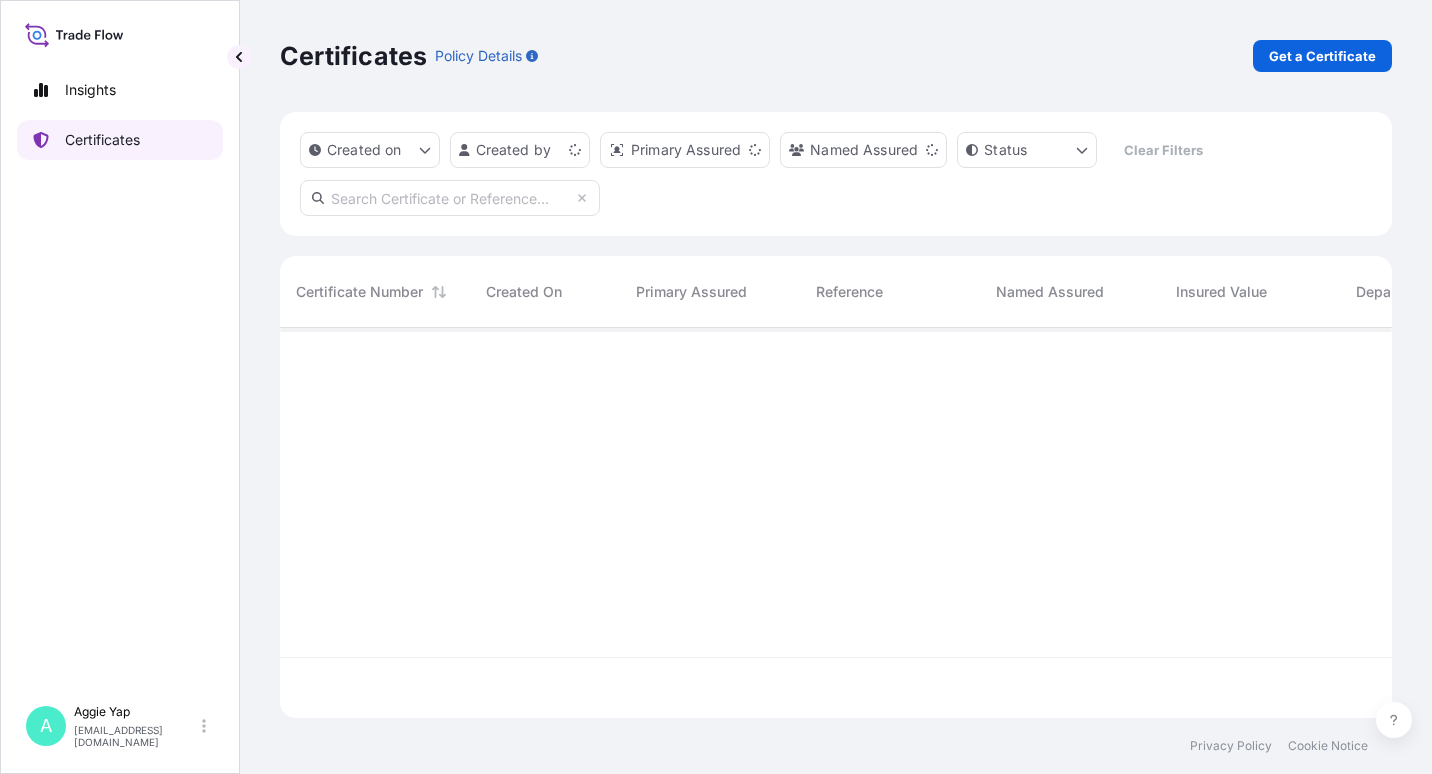 scroll, scrollTop: 16, scrollLeft: 16, axis: both 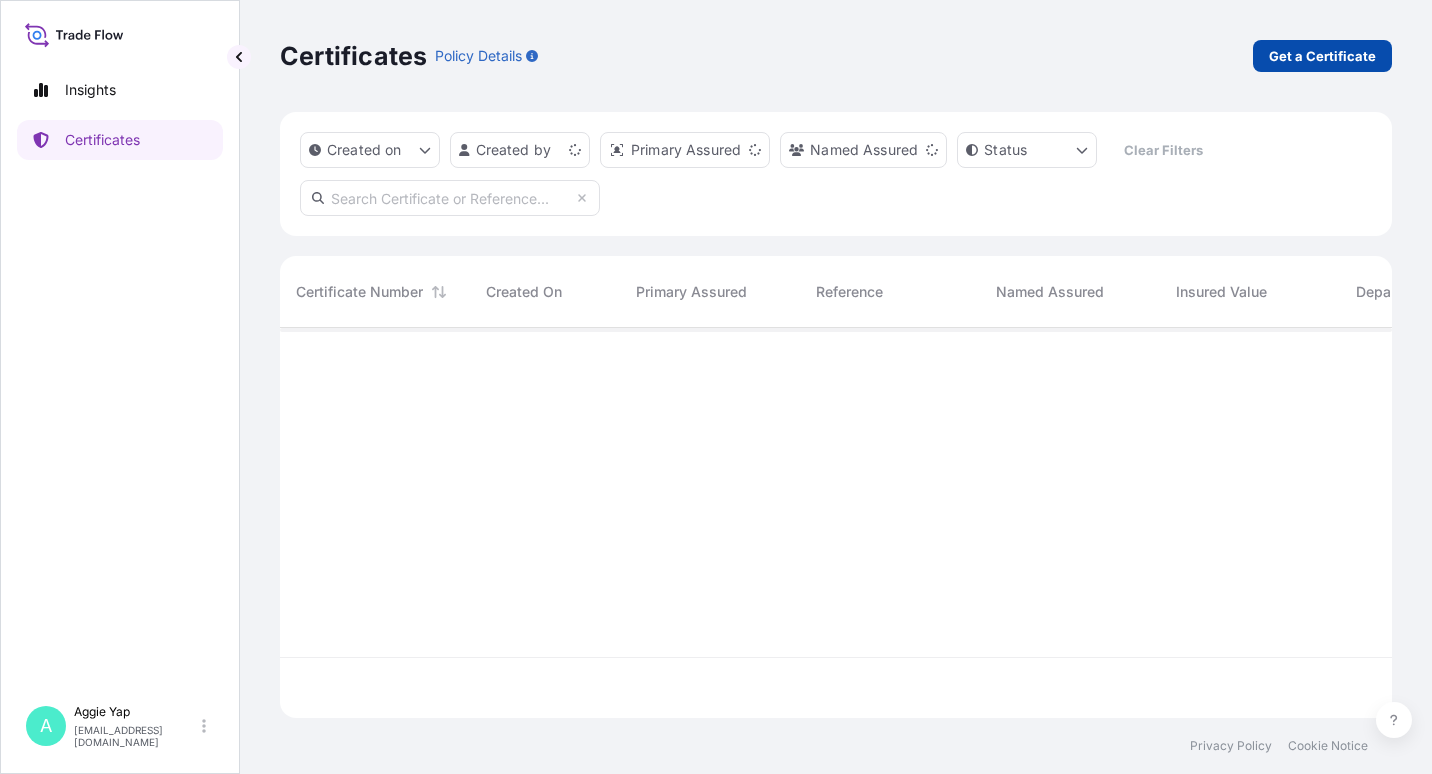 click on "Get a Certificate" at bounding box center [1322, 56] 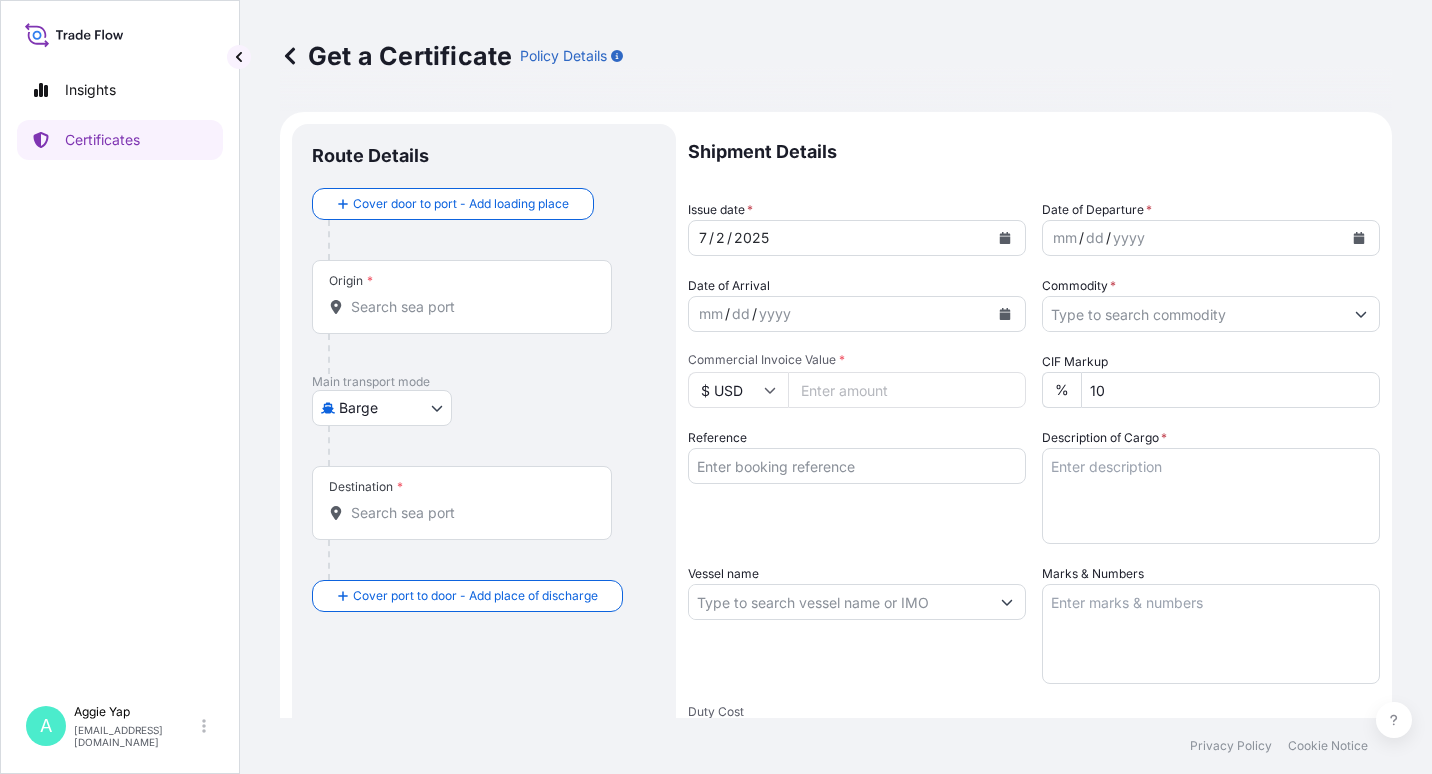 click on "Insights Certificates A Aggie   Yap sg.lubrizolbdp@bdpint.com Get a Certificate Policy Details Route Details   Cover door to port - Add loading place Place of loading Road / Inland Road / Inland Origin * Main transport mode Barge Air Barge Road Ocean Vessel Rail Barge in Tow Destination * Cover port to door - Add place of discharge Road / Inland Road / Inland Place of Discharge Shipment Details Issue date * 7 / 2 / 2025 Date of Departure * mm / dd / yyyy Date of Arrival mm / dd / yyyy Commodity * Packing Category Commercial Invoice Value    * $ USD CIF Markup % 10 Reference Description of Cargo * Vessel name Marks & Numbers Duty Cost   $ USD Letter of Credit This shipment has a letter of credit Letter of credit * Letter of credit may not exceed 12000 characters Assured Details Primary Assured * Select a primary assured The Lubrizol Corporation Named Assured Named Assured Address Create Certificate Privacy Policy Cookie Notice
0 Selected Date: July 2, 2025" at bounding box center [716, 387] 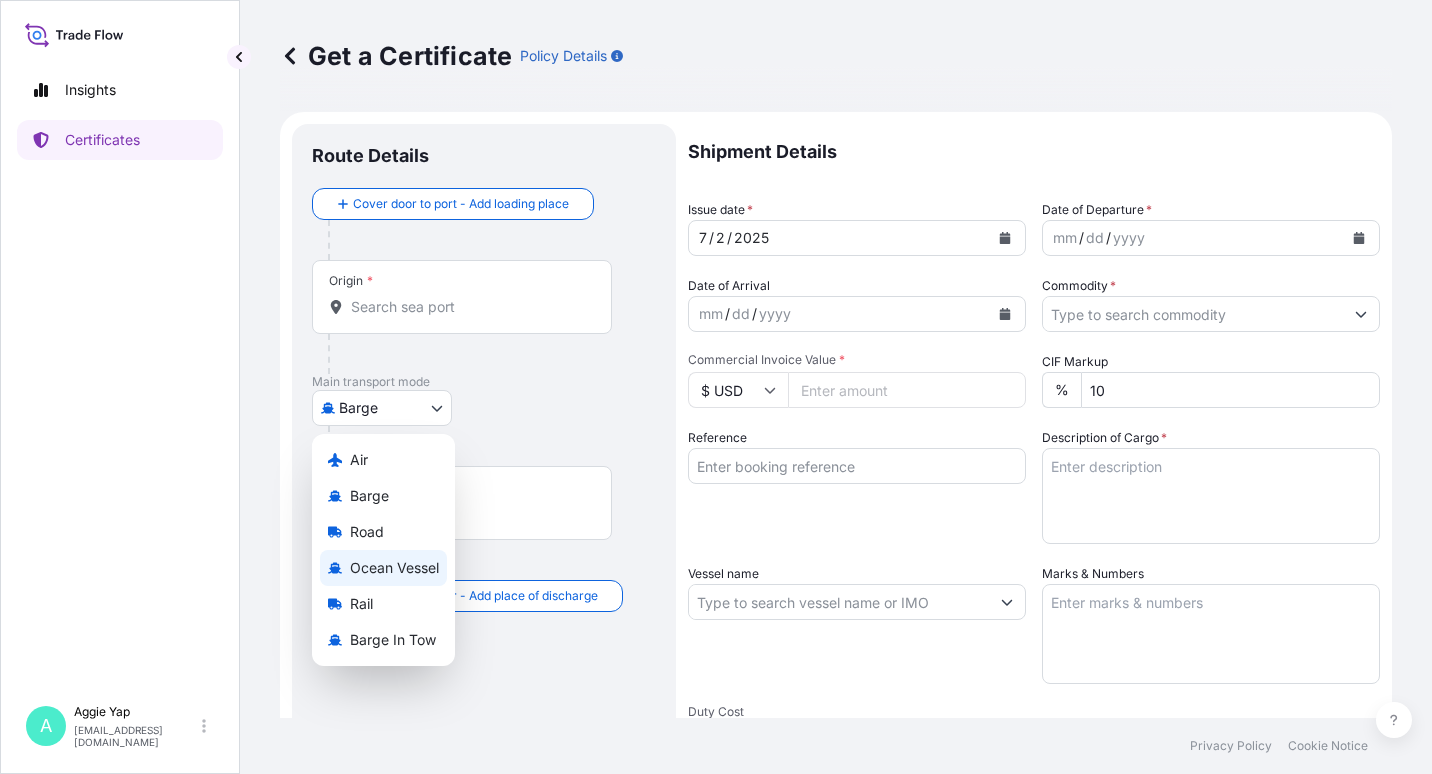 click on "Ocean Vessel" at bounding box center (394, 568) 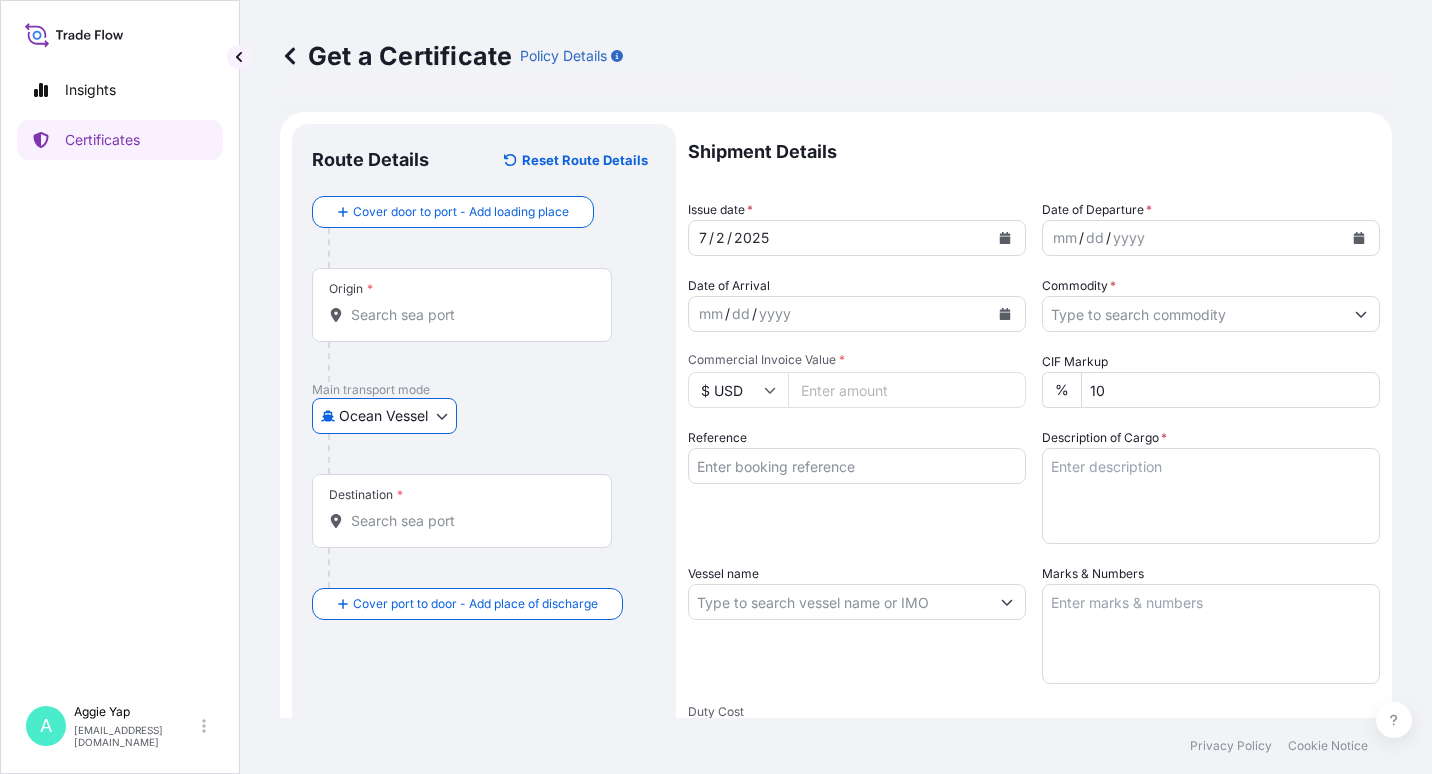 click on "Ocean Vessel Air Barge Road Ocean Vessel Rail Barge in Tow" at bounding box center [484, 416] 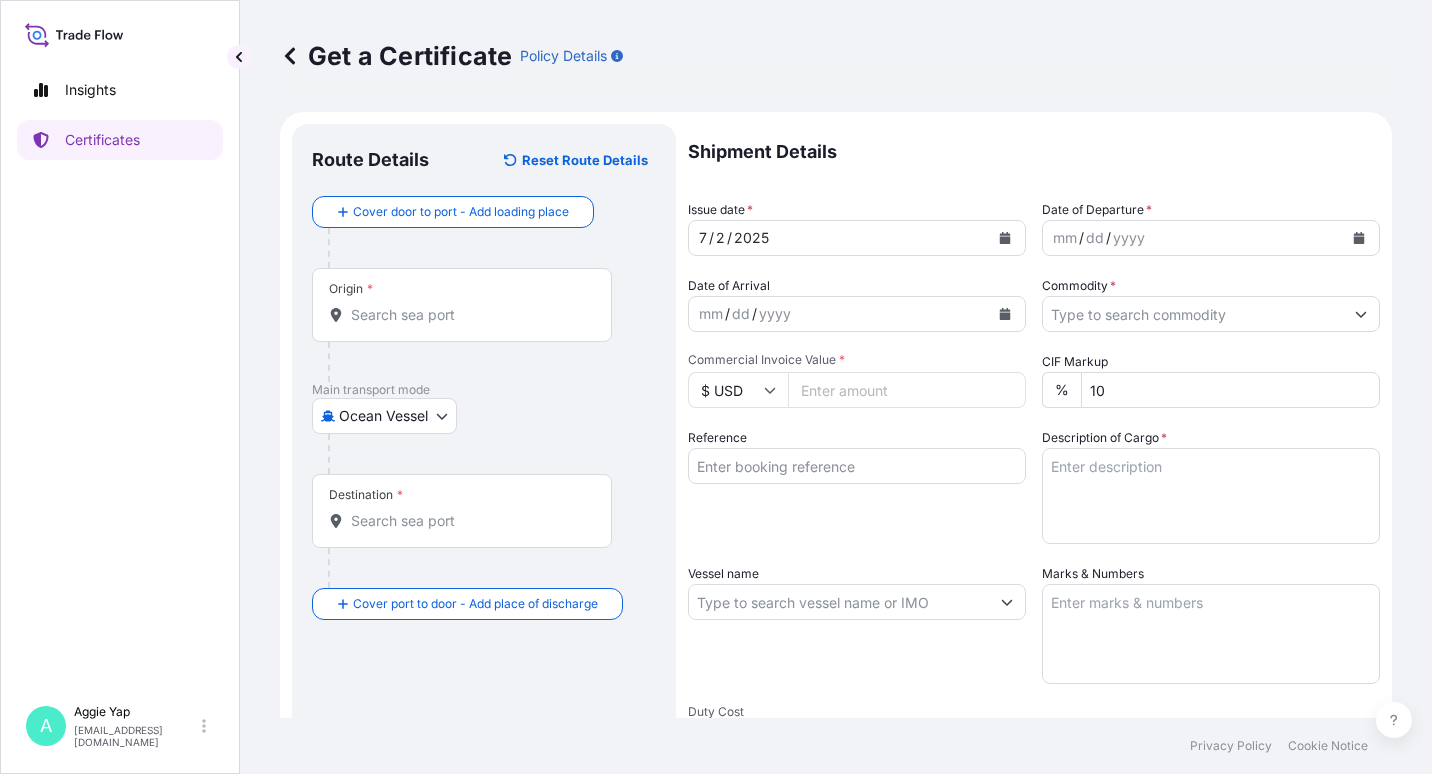 click on "Origin *" at bounding box center [462, 305] 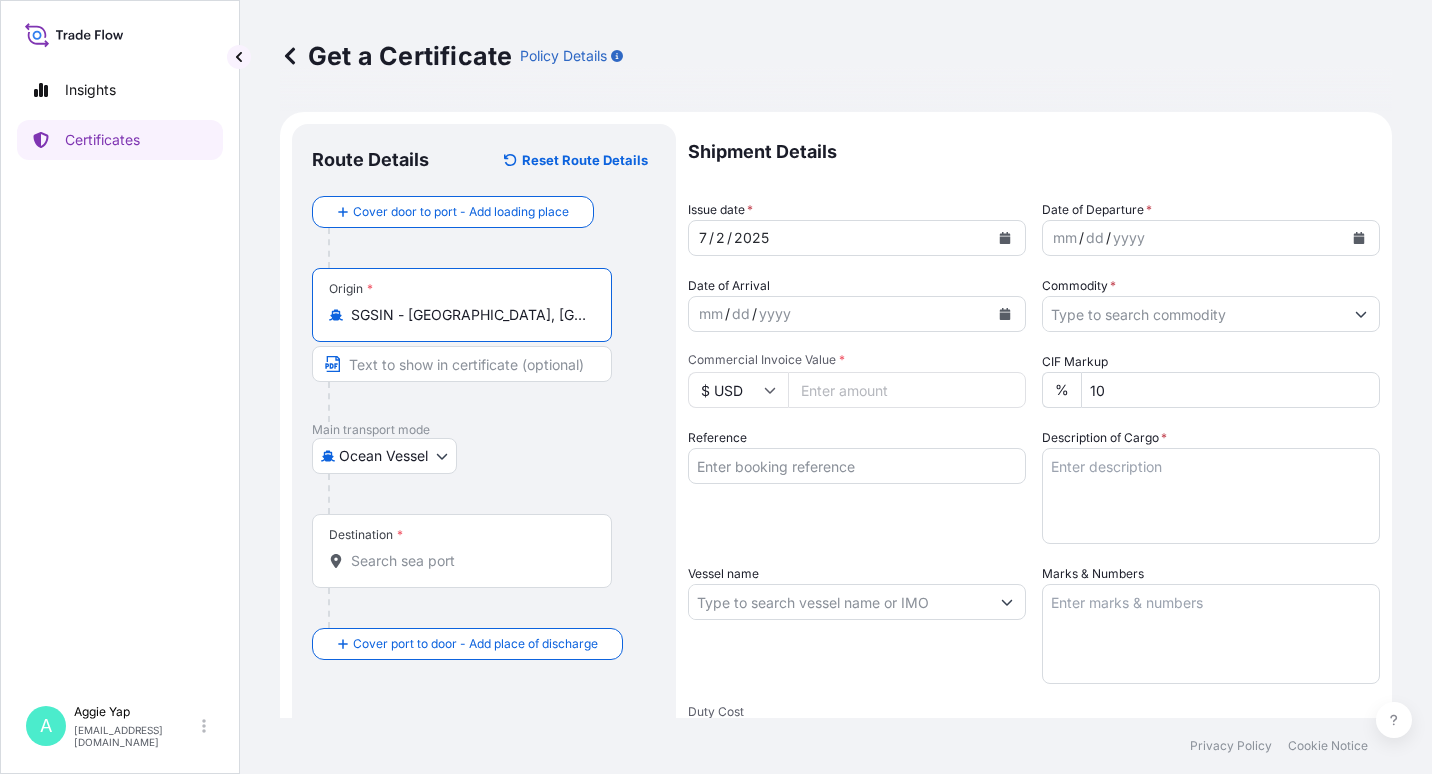 type on "SGSIN - Singapore, Singapore" 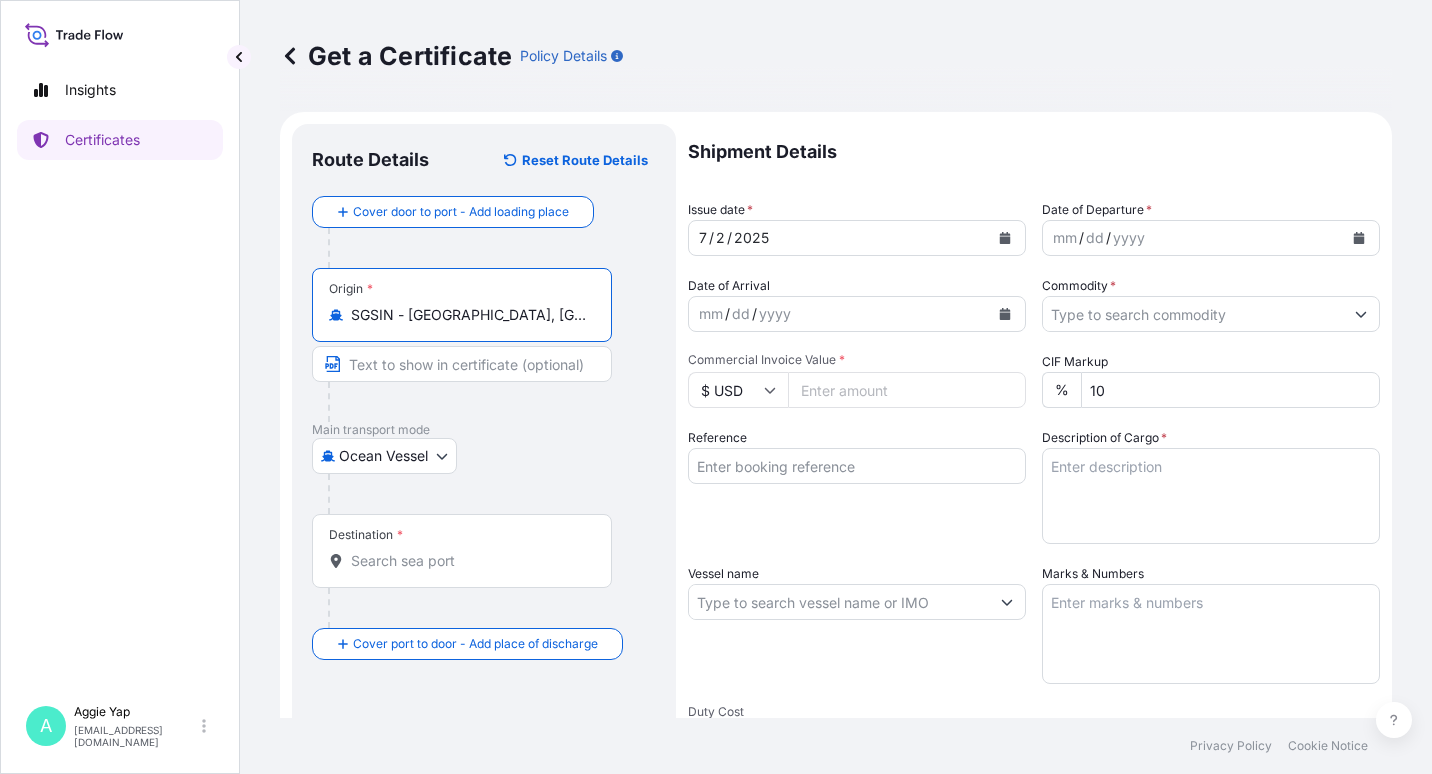 click on "Destination *" at bounding box center [462, 551] 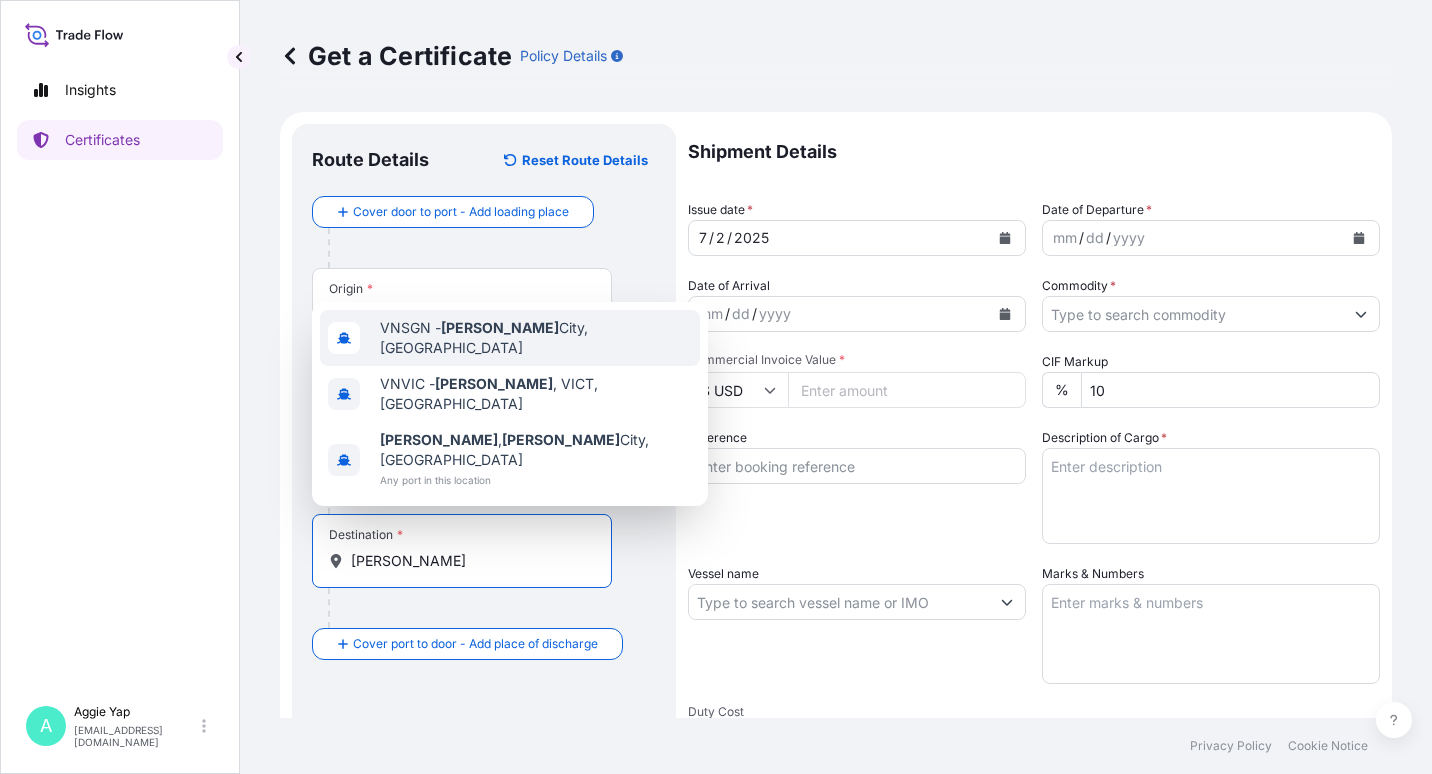 click on "VNSGN -  Ho Chi Minh  City, Vietnam" at bounding box center (510, 338) 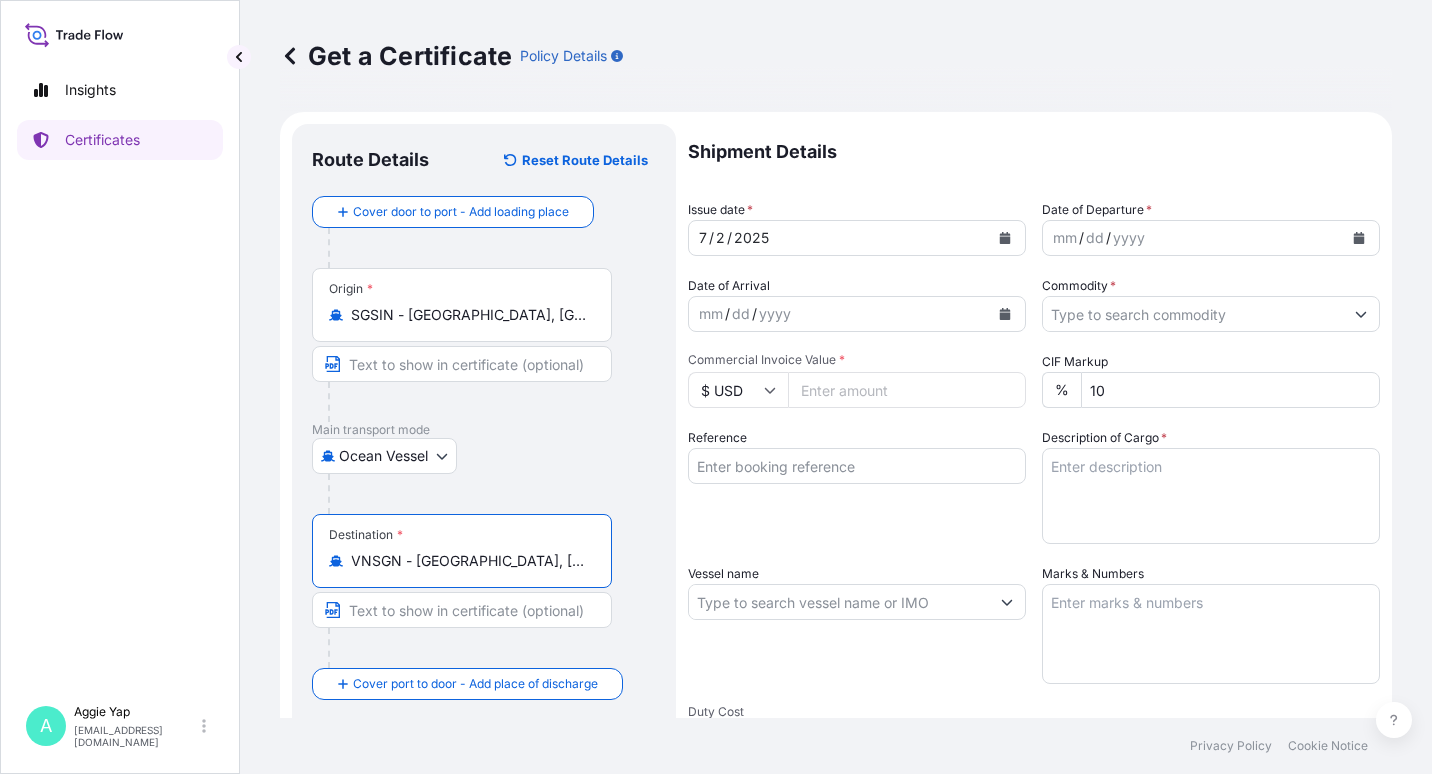 type on "VNSGN - Ho Chi Minh City, Vietnam" 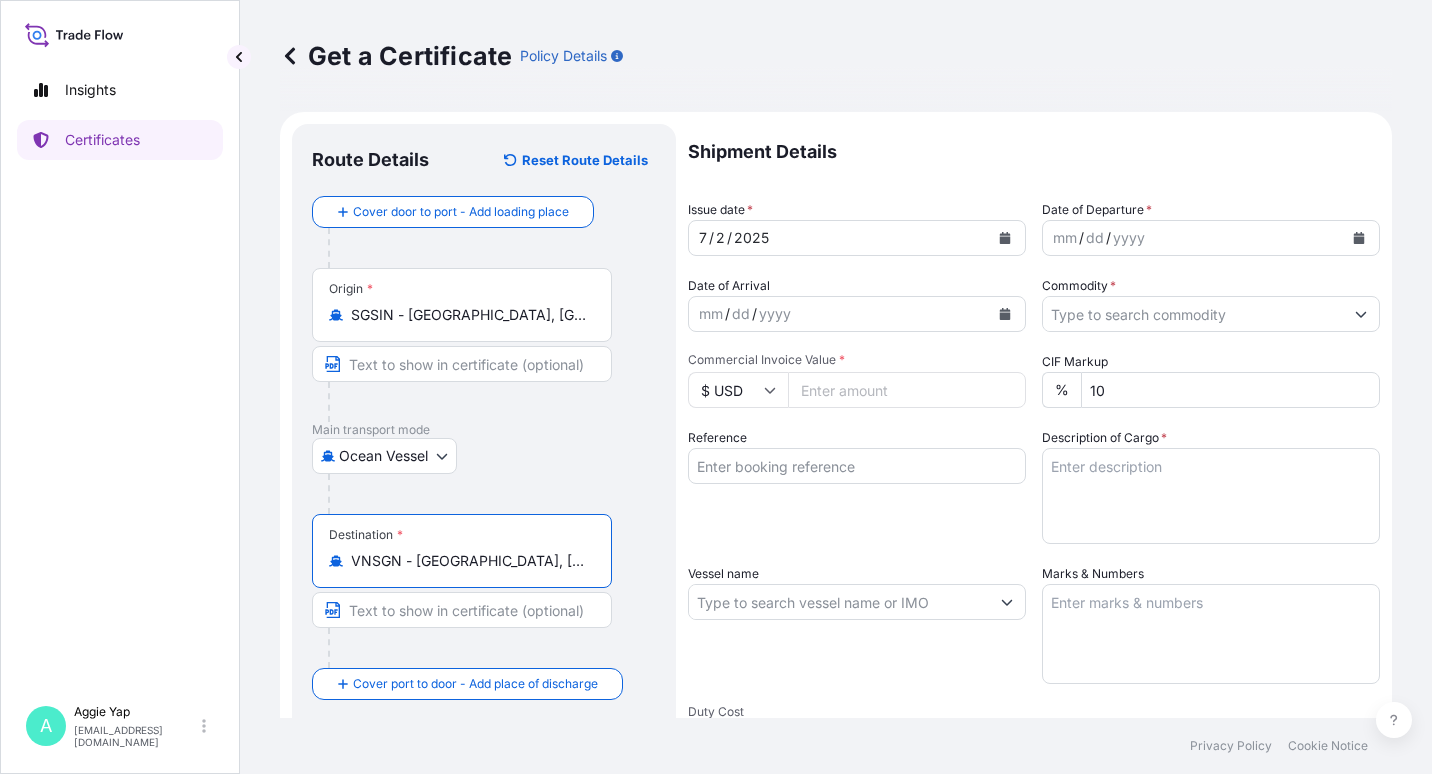click at bounding box center (1005, 238) 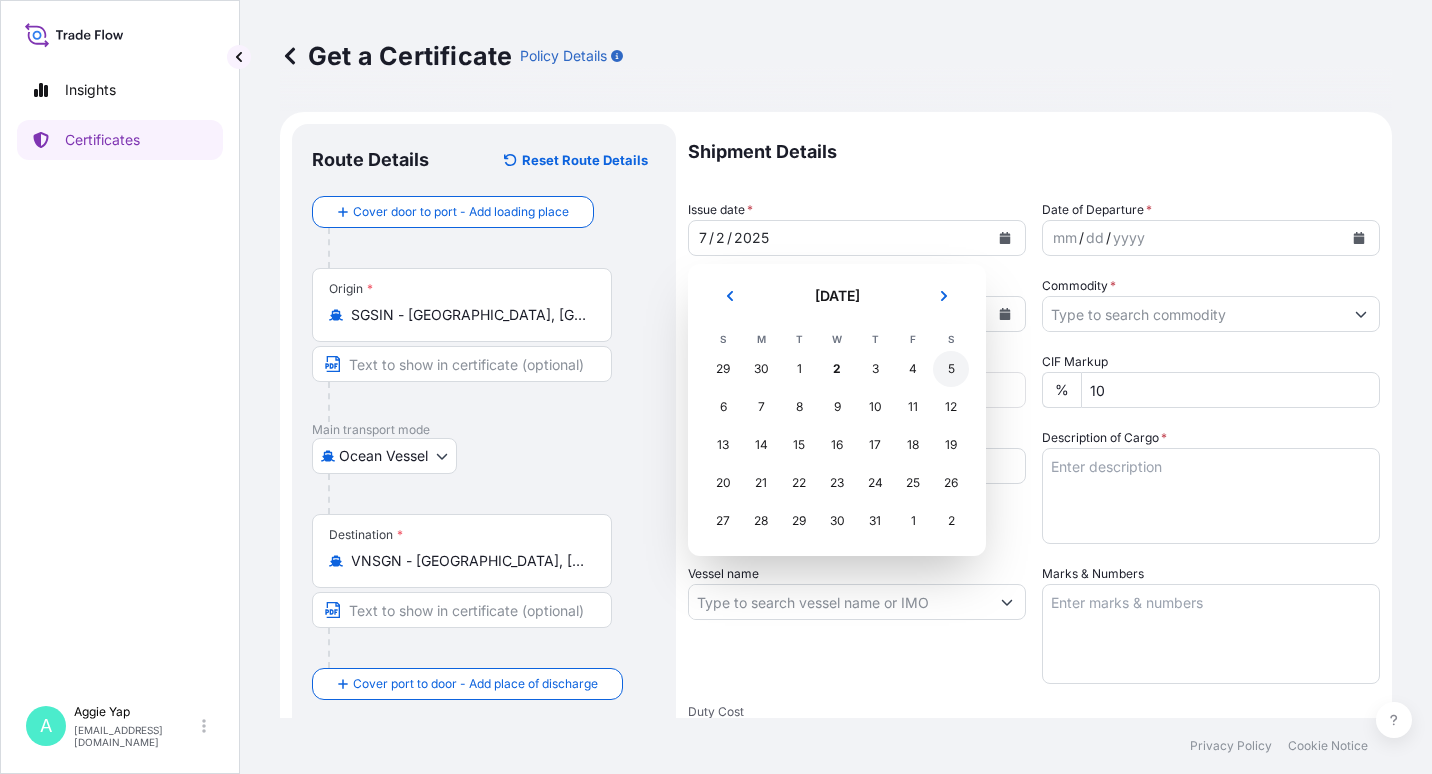 click on "5" at bounding box center (951, 369) 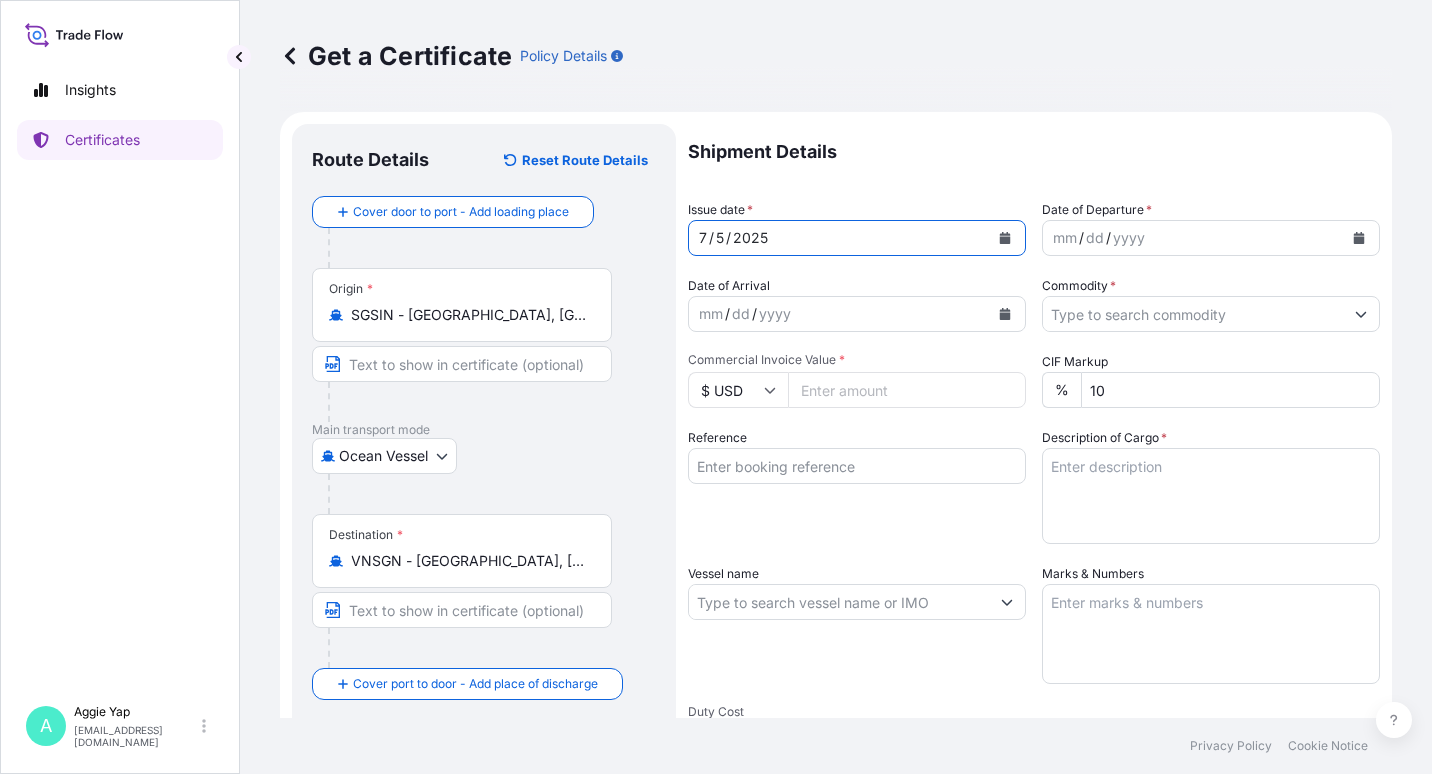 click 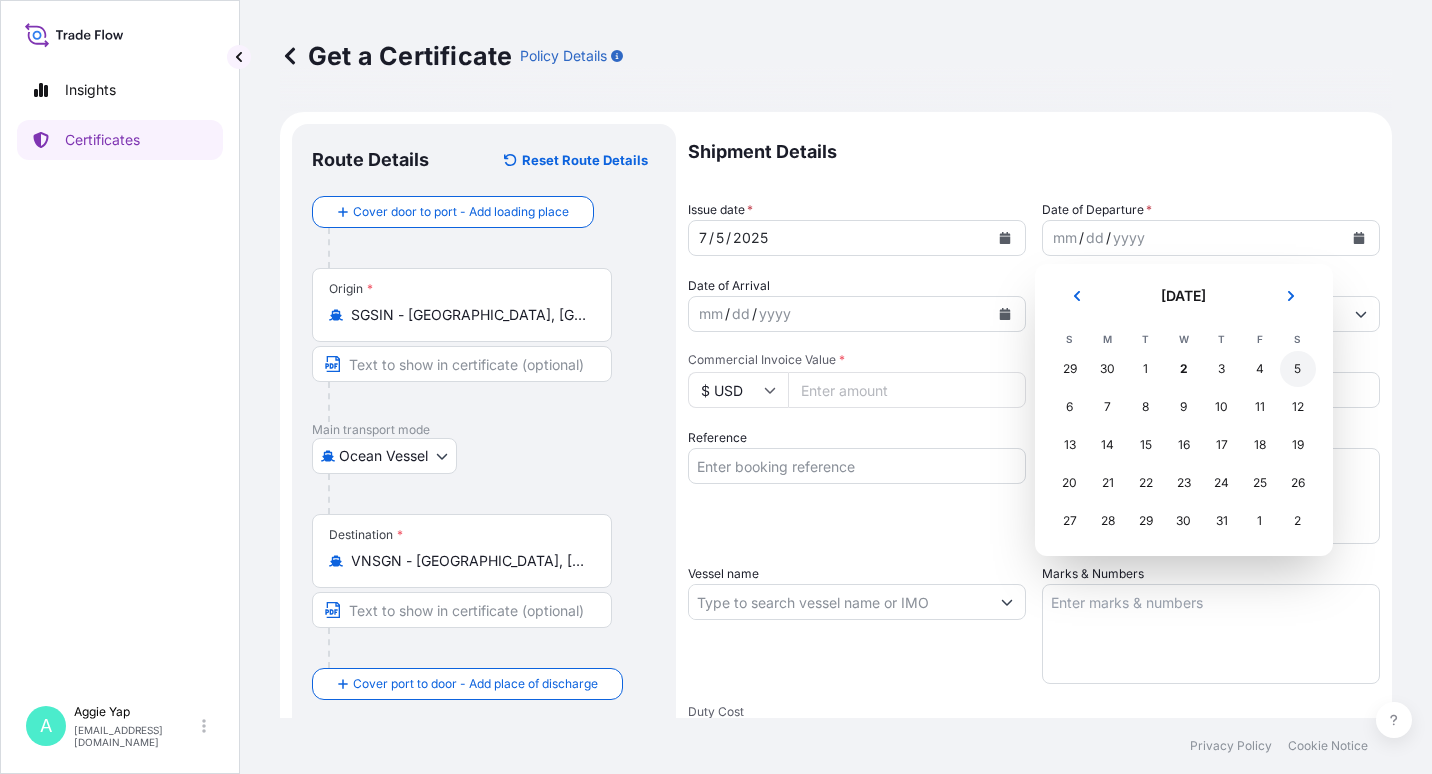 click on "5" at bounding box center [1298, 369] 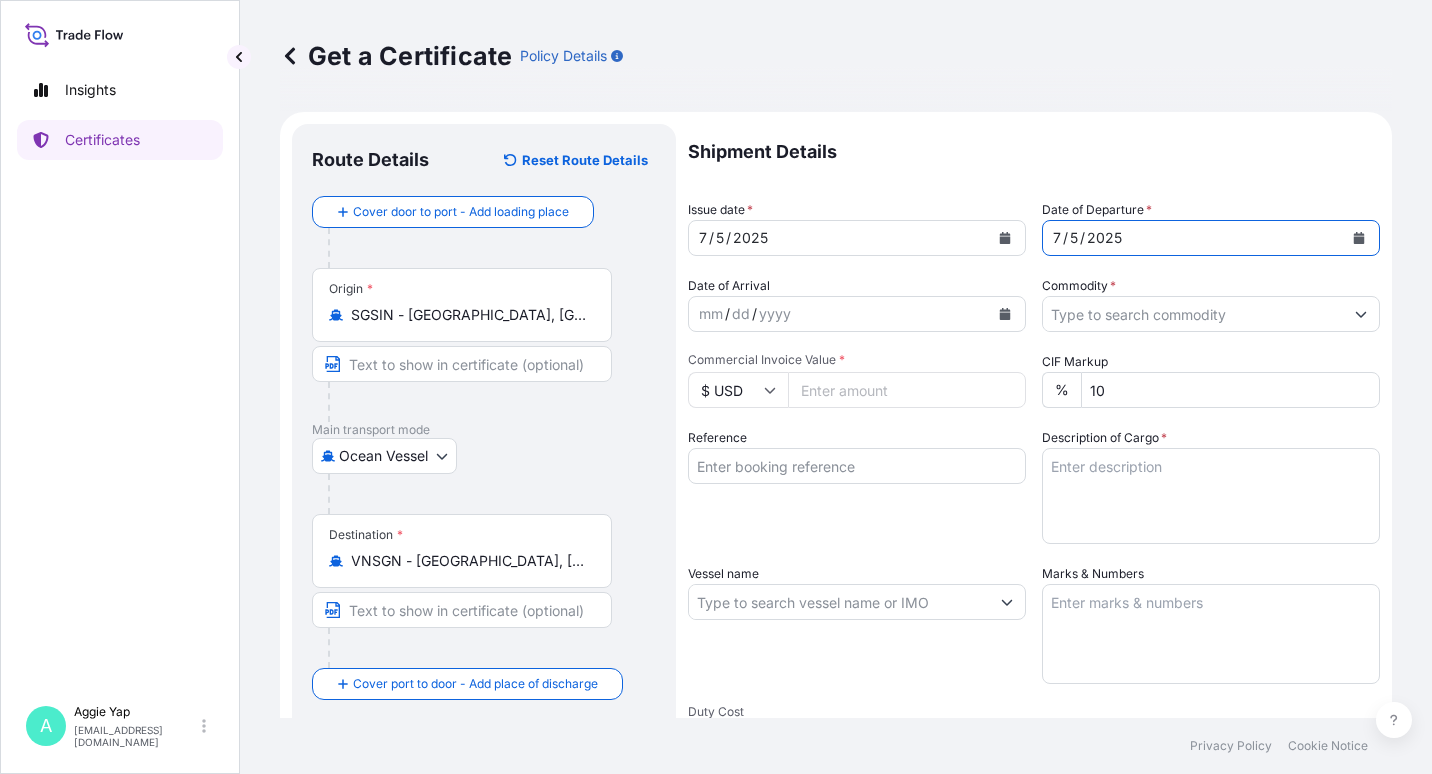 click on "Commodity *" at bounding box center (1193, 314) 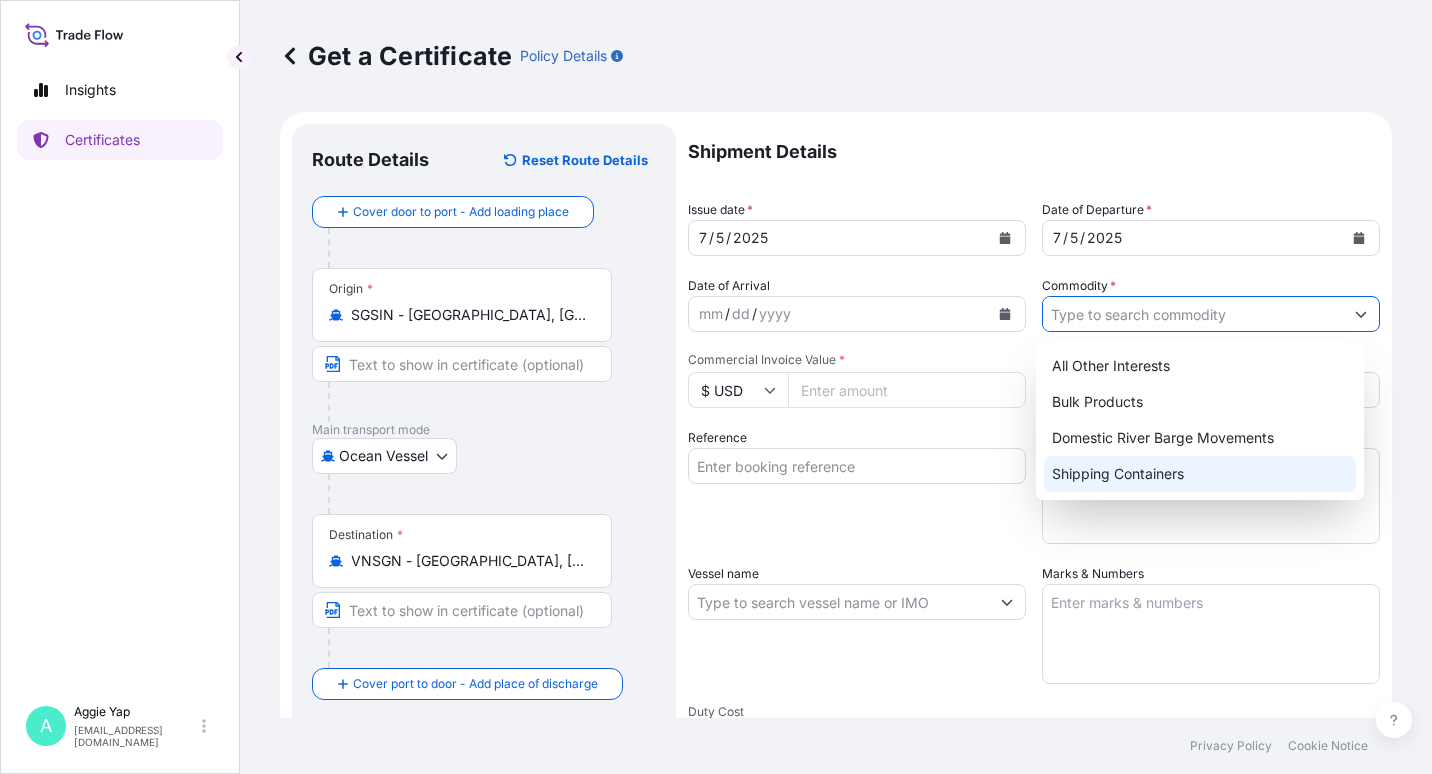 click on "Shipping Containers" at bounding box center (1200, 474) 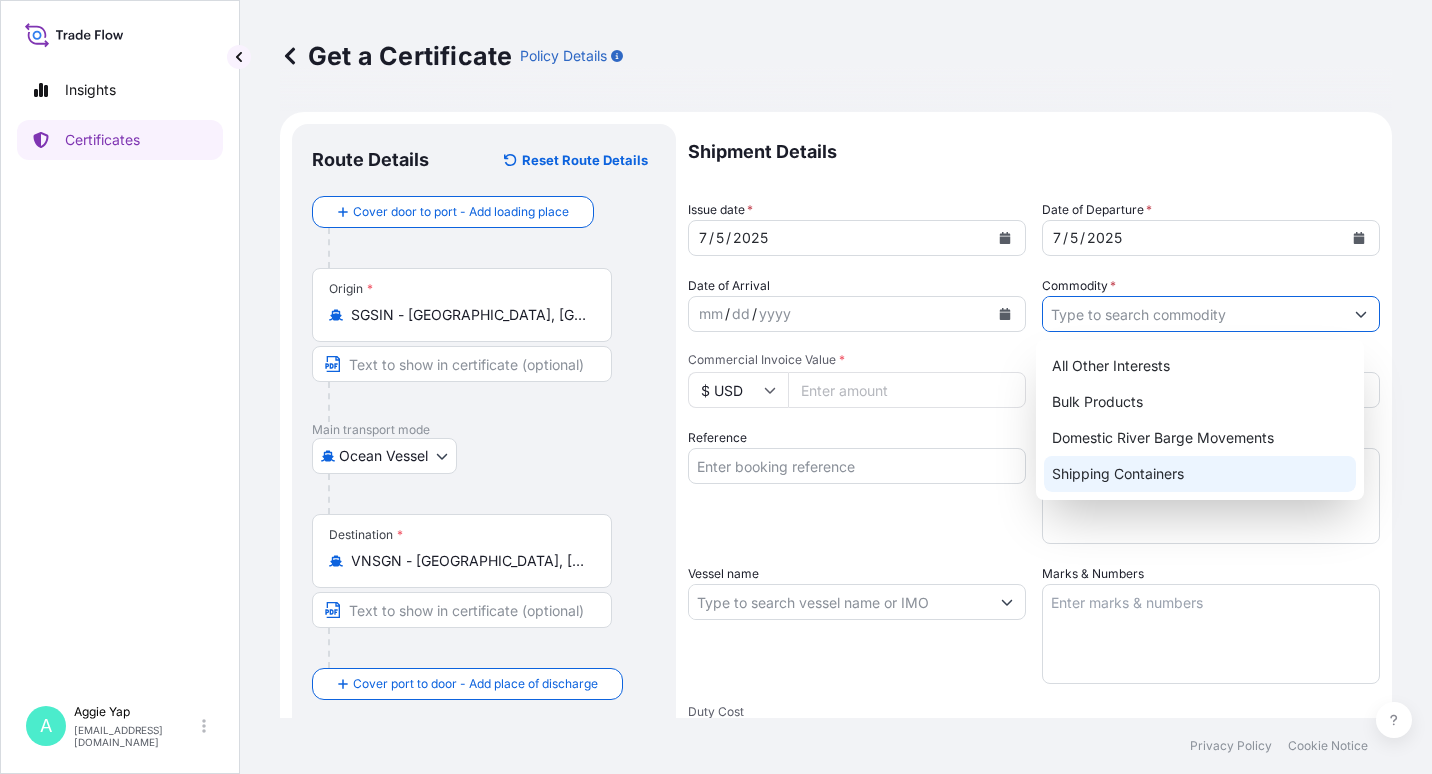 type on "Shipping Containers" 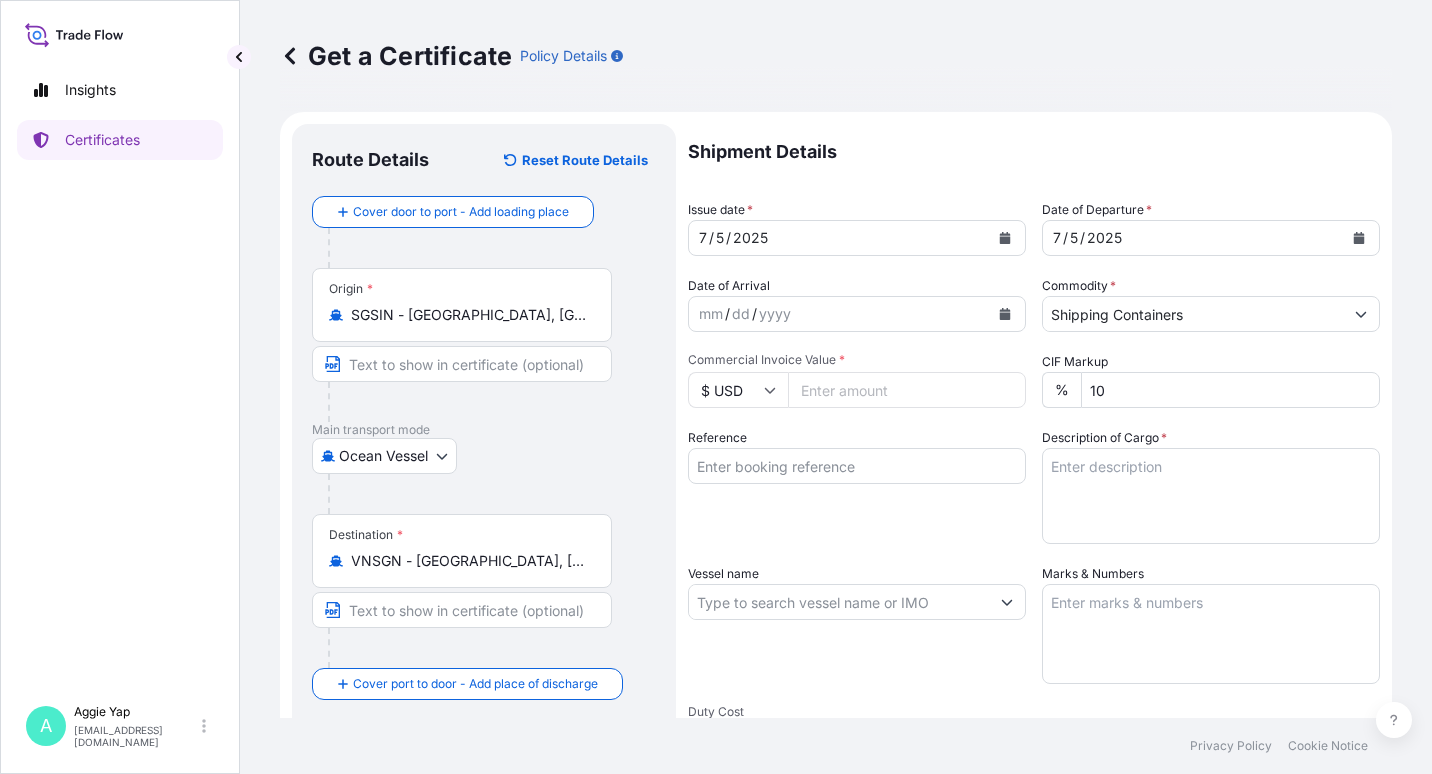 click on "Commercial Invoice Value    *" at bounding box center (907, 390) 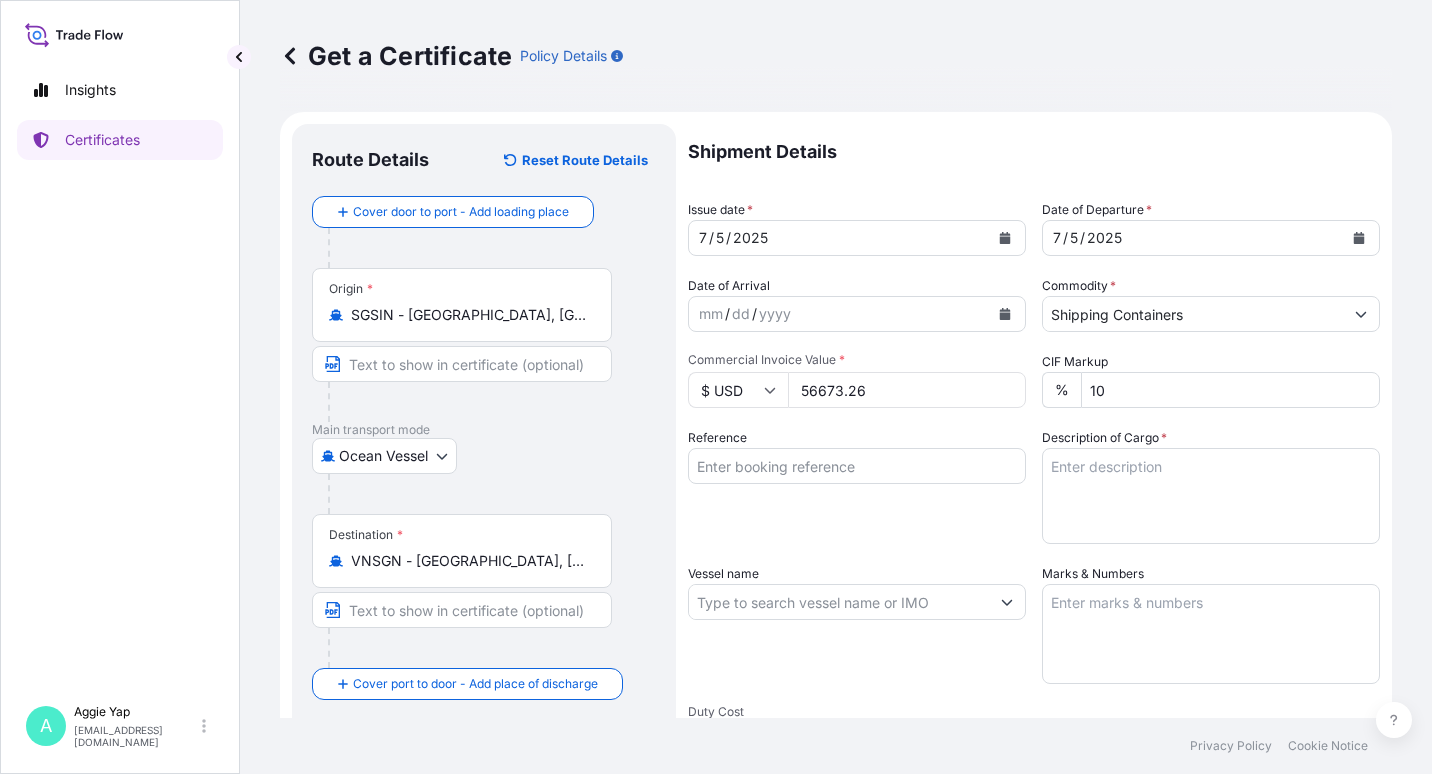 type on "56673.26" 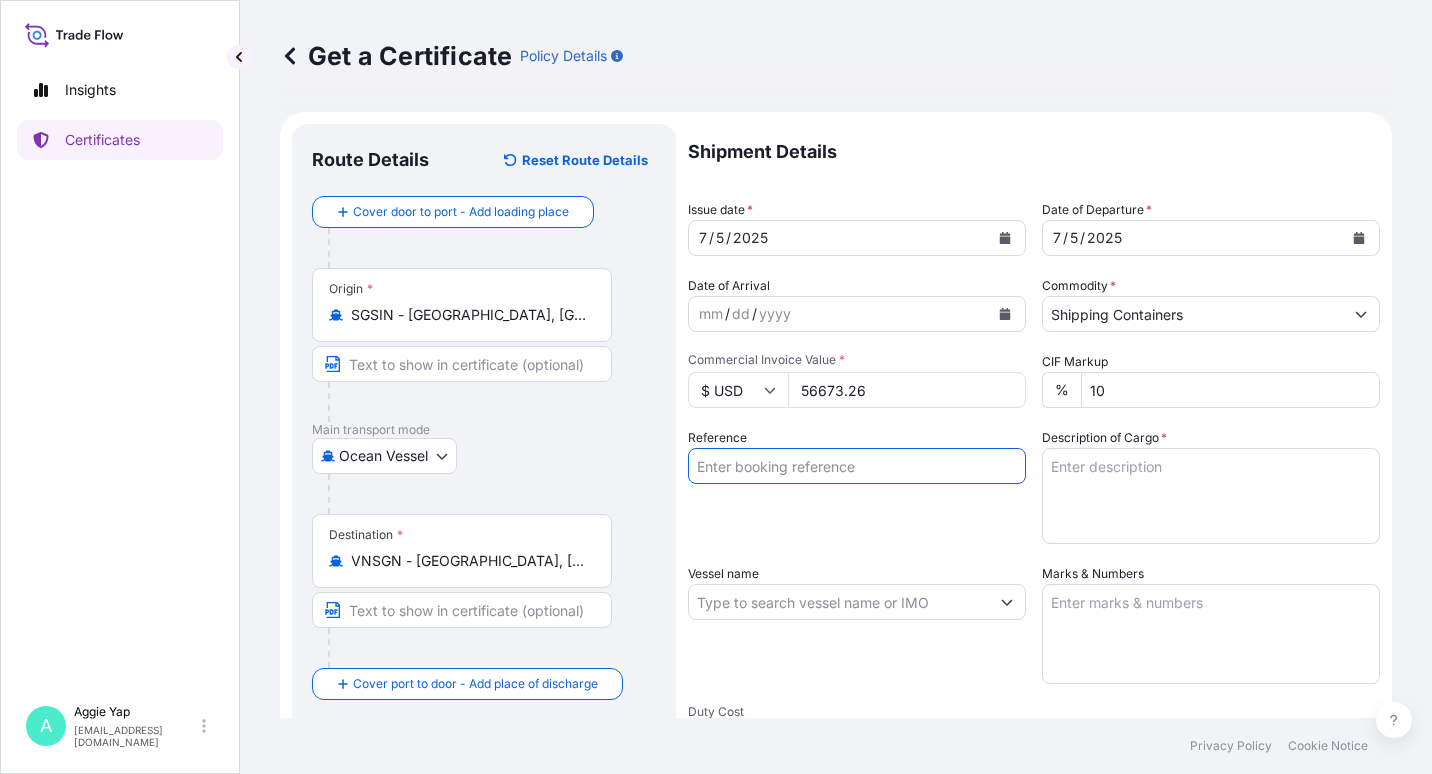 click on "Reference" at bounding box center [857, 466] 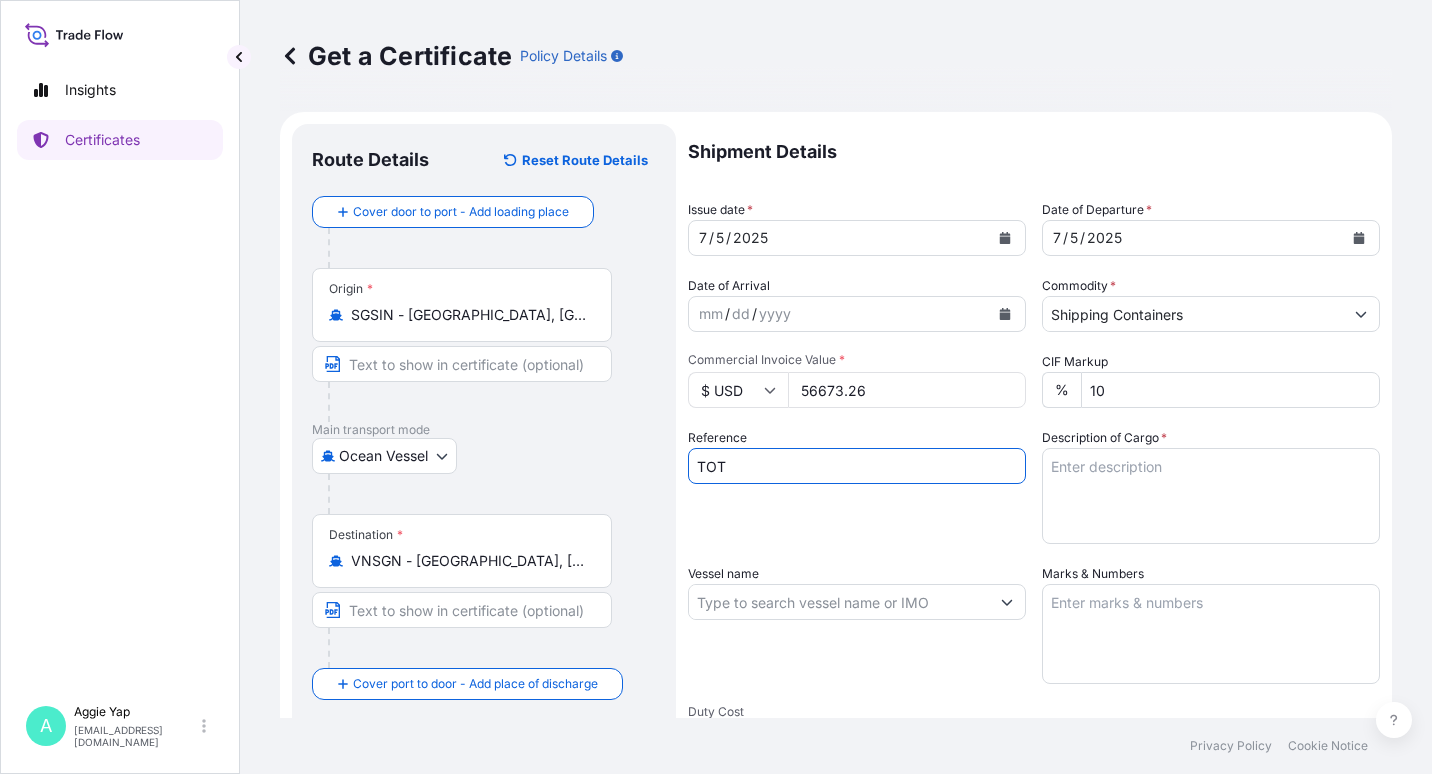 type on "TOTALENERGIES MARKETING VIETNAM" 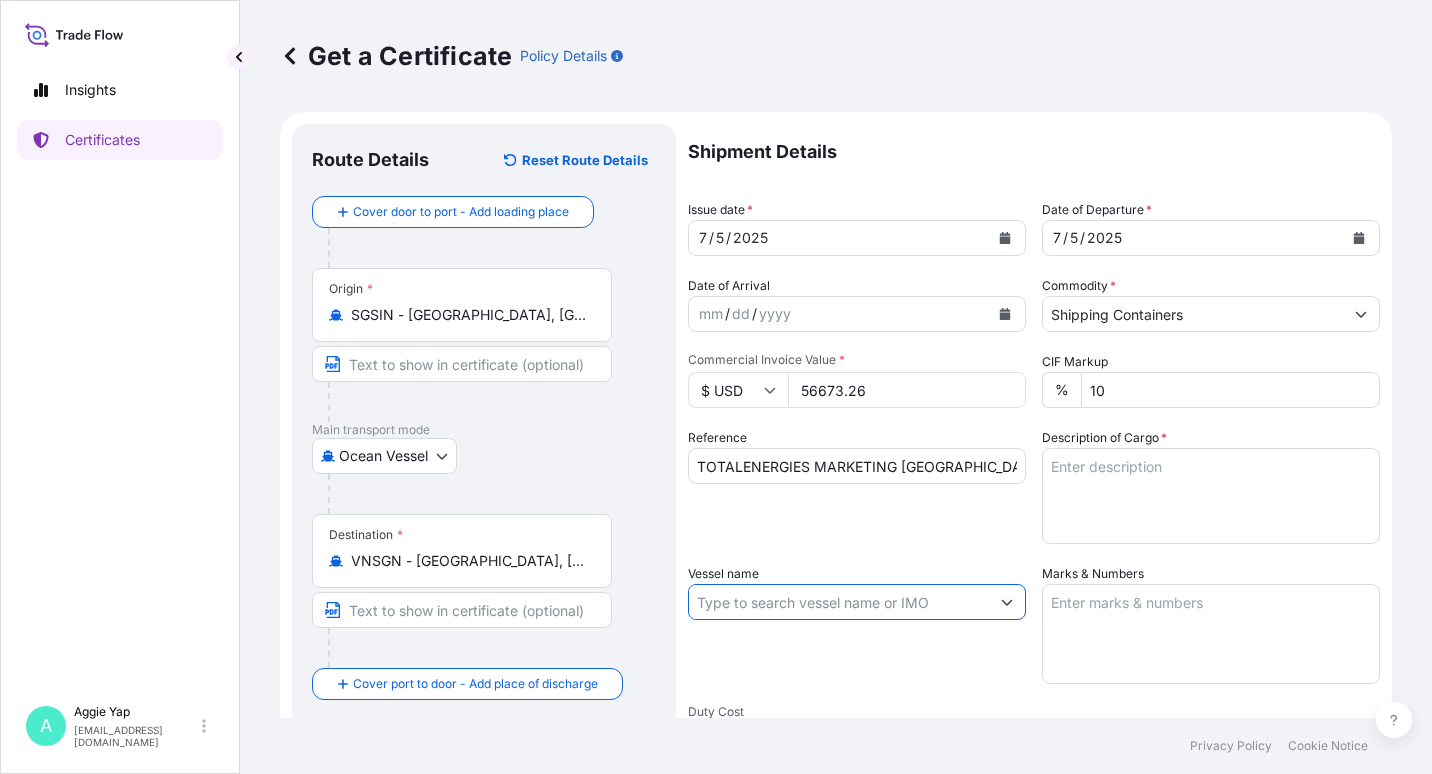 click on "Vessel name" at bounding box center [839, 602] 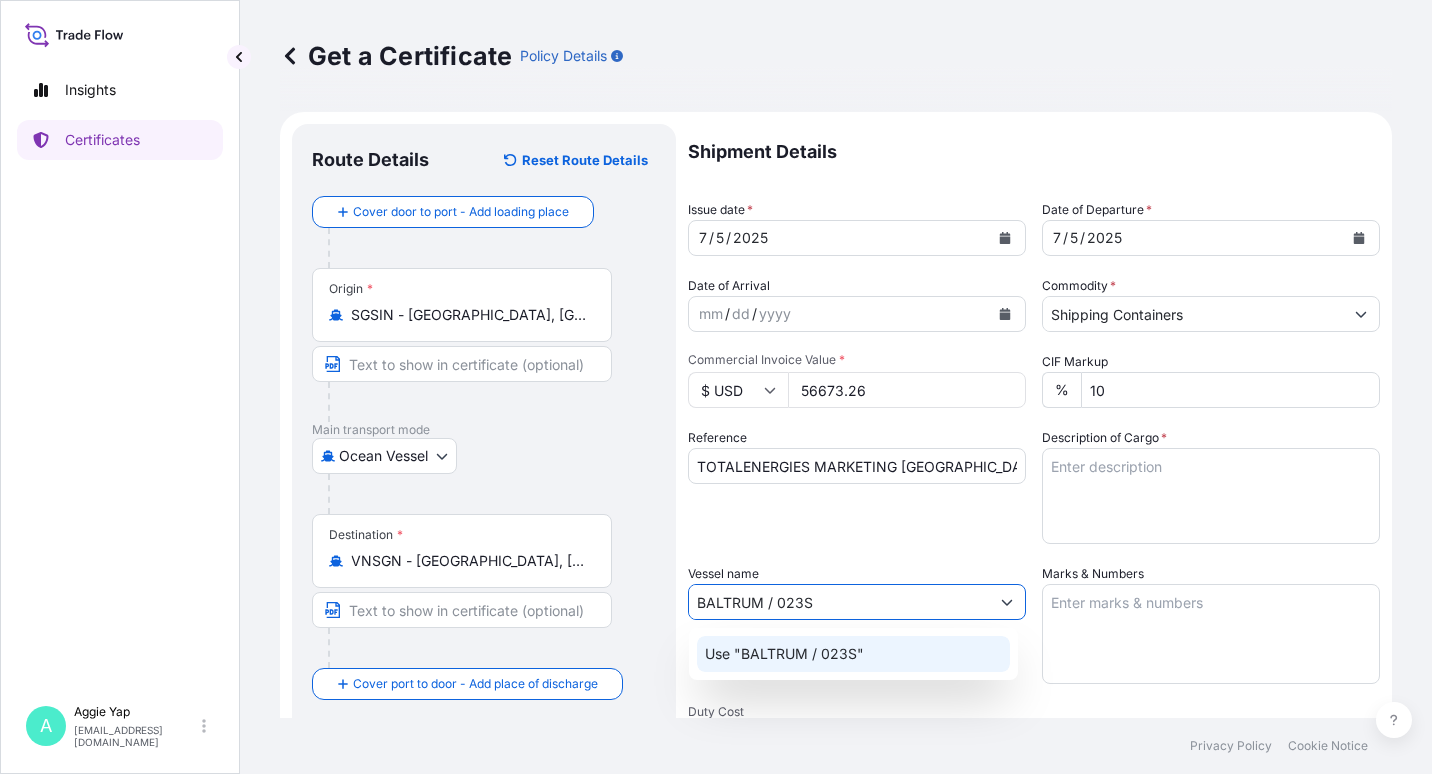 click on "Use "BALTRUM / 023S"" 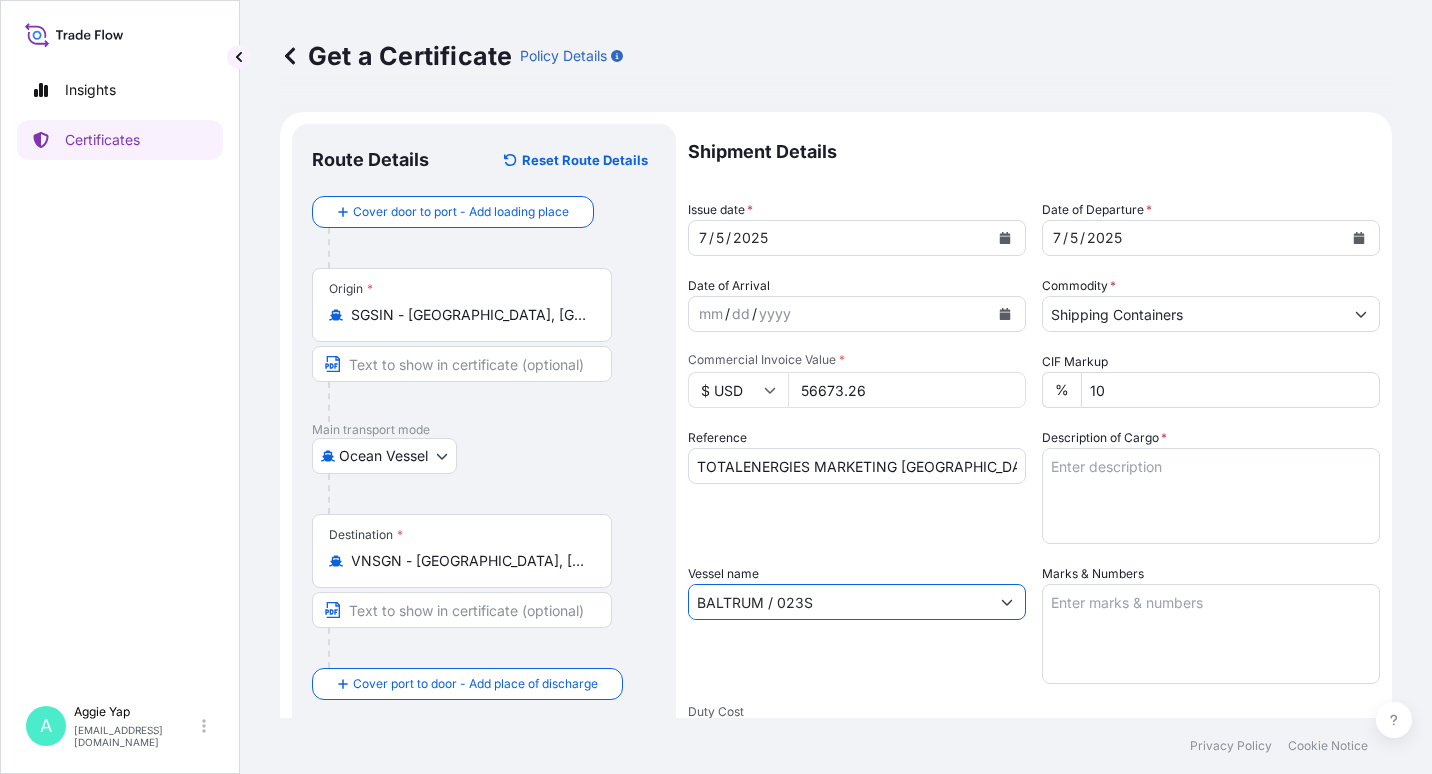 type on "BALTRUM / 023S" 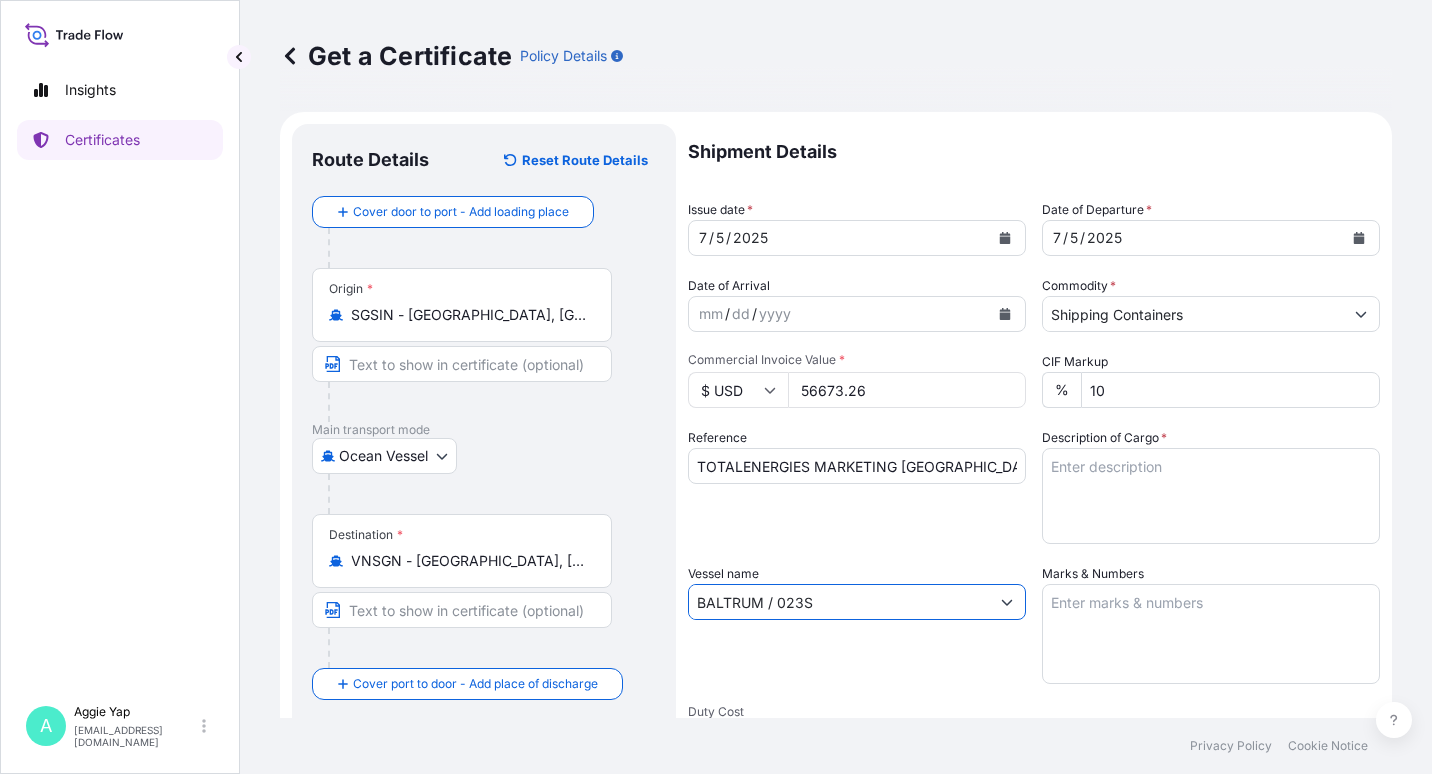click on "Marks & Numbers" at bounding box center [1211, 634] 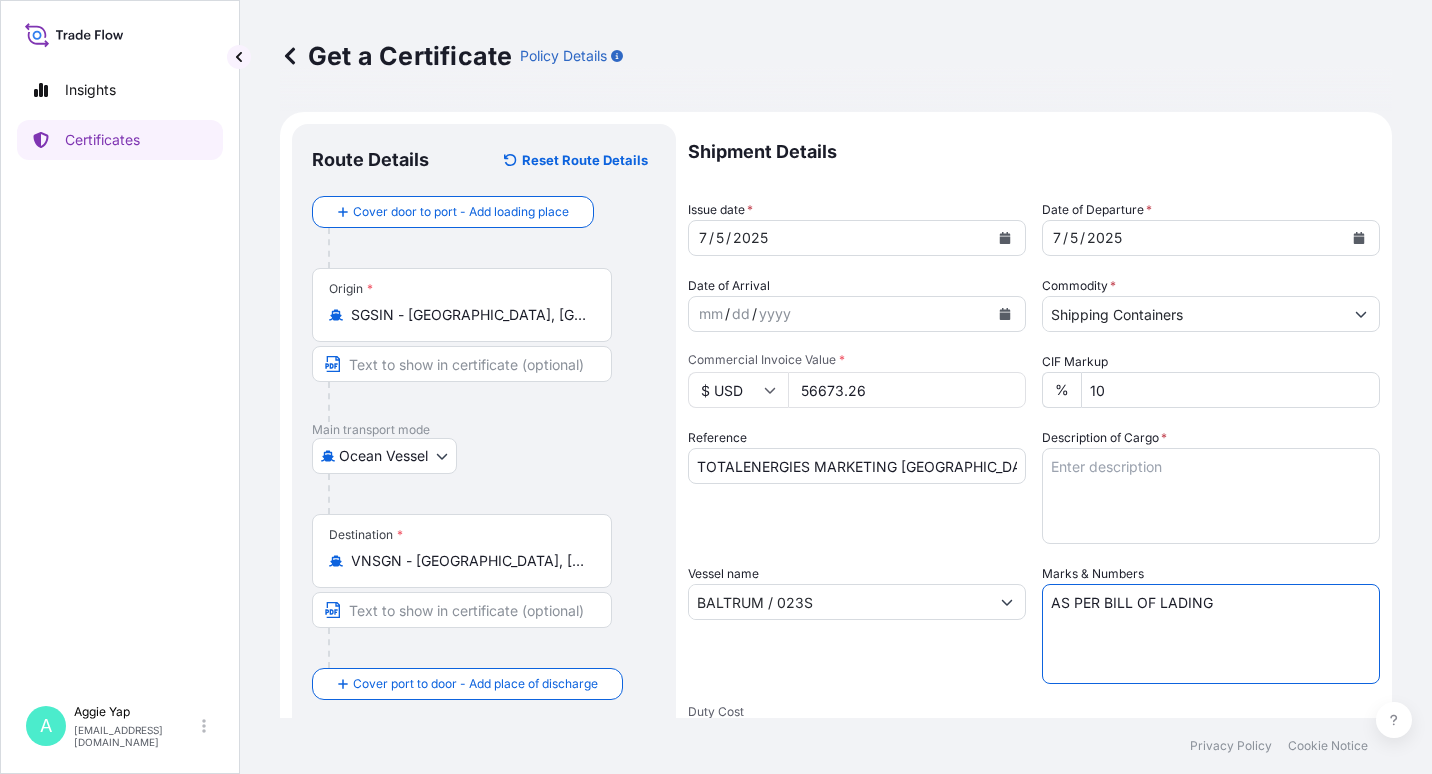 type on "AS PER BILL OF LADING" 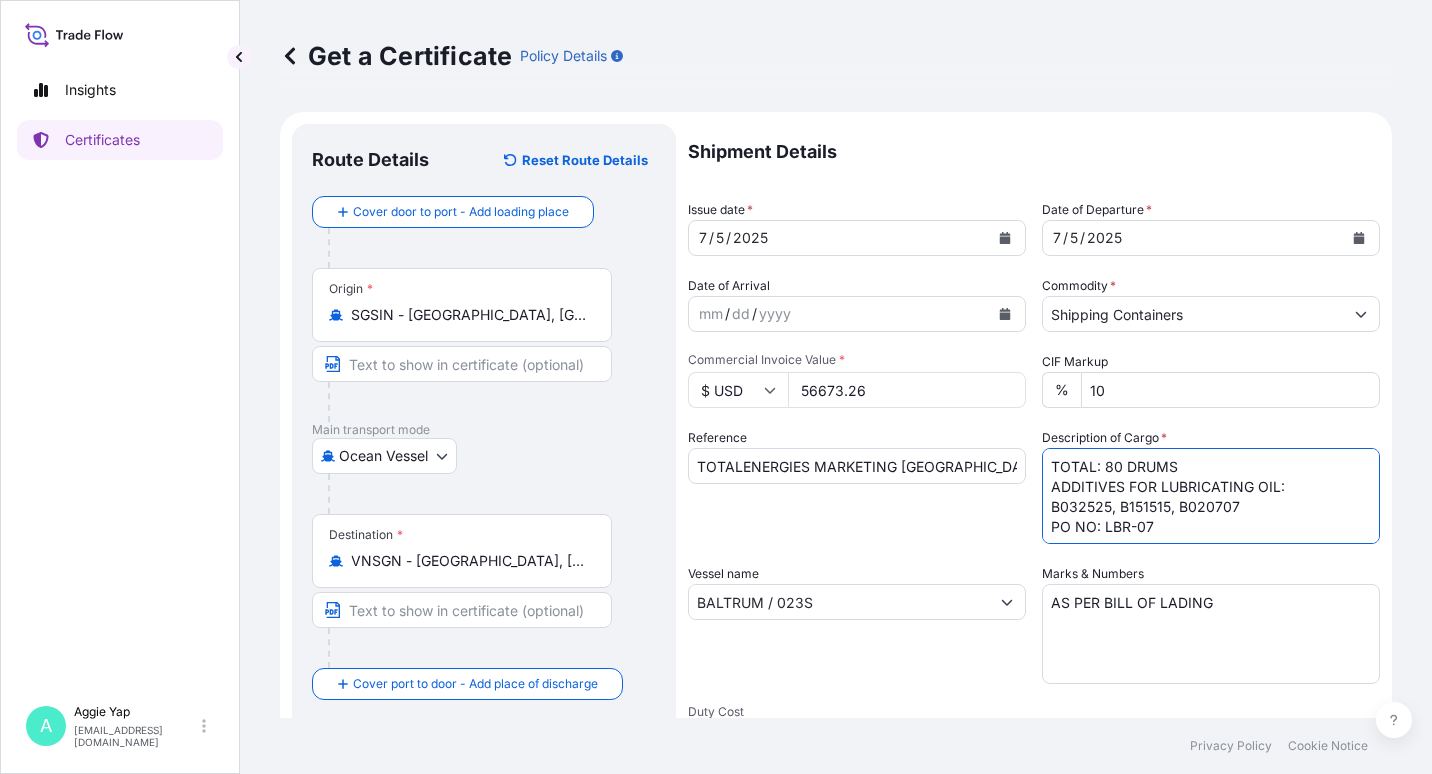 scroll, scrollTop: 2, scrollLeft: 0, axis: vertical 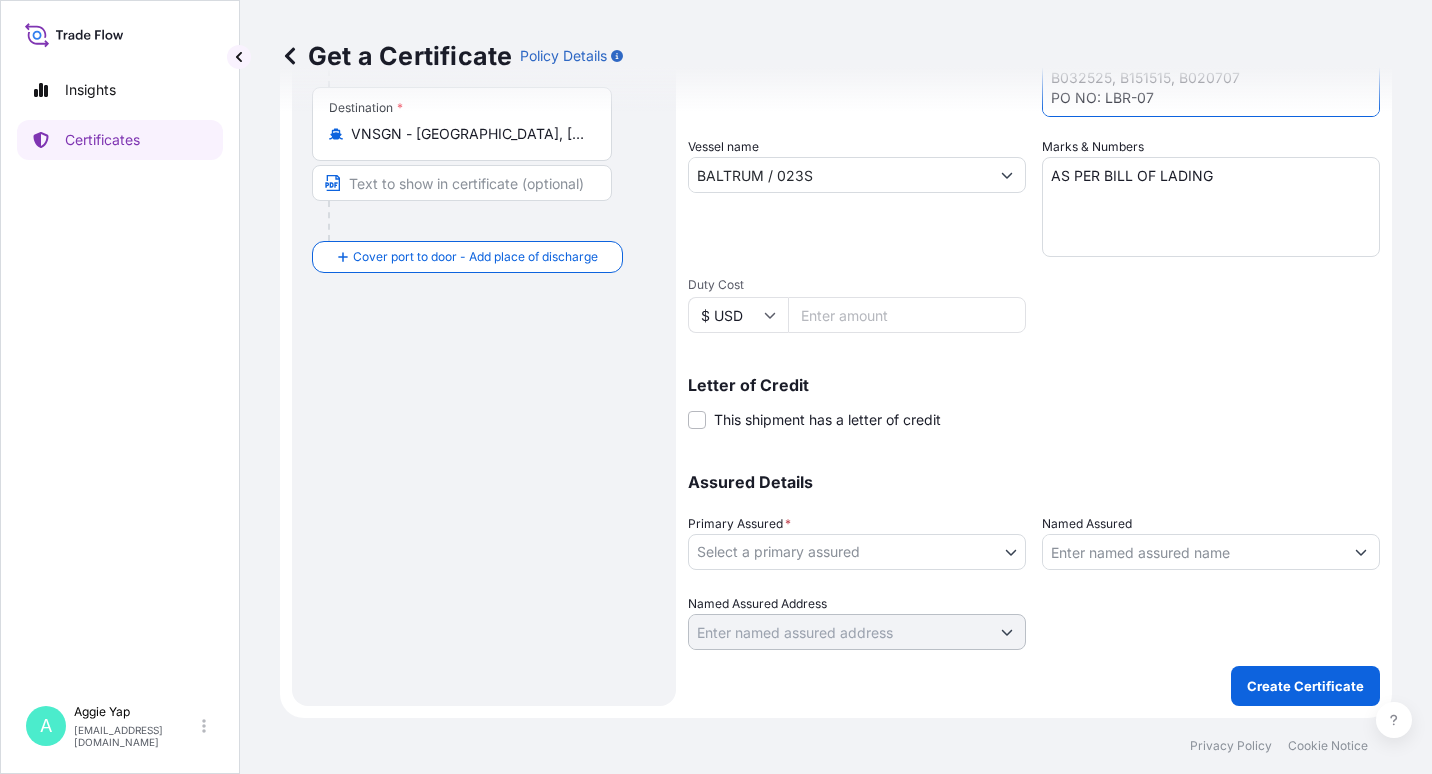 type on "TOTAL: 80 DRUMS
ADDITIVES FOR LUBRICATING OIL:
B032525, B151515, B020707
PO NO: LBR-07" 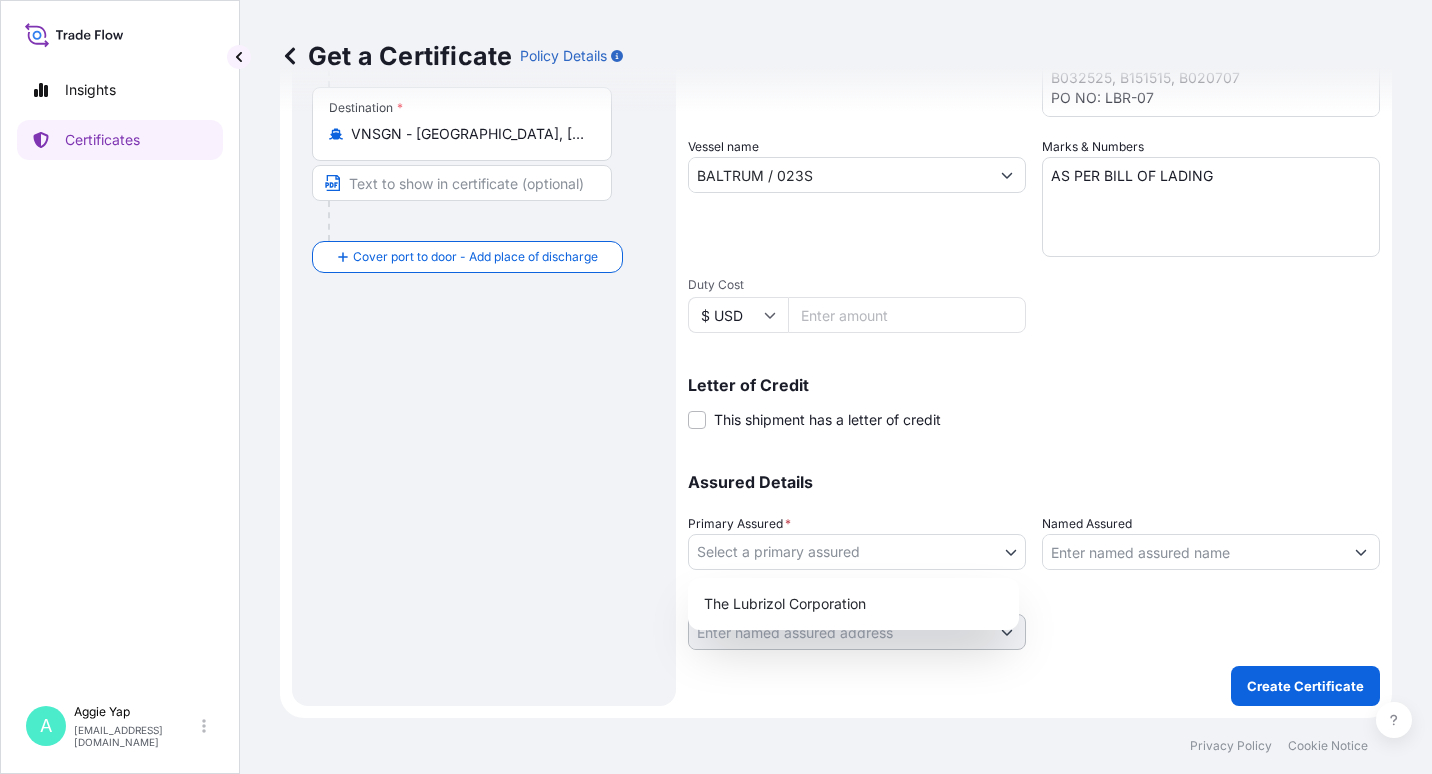click on "Insights Certificates A Aggie   Yap sg.lubrizolbdp@bdpint.com Get a Certificate Policy Details Route Details Reset Route Details   Cover door to port - Add loading place Place of loading Road / Inland Road / Inland Origin * SGSIN - Singapore, Singapore Main transport mode Ocean Vessel Air Barge Road Ocean Vessel Rail Barge in Tow Destination * VNSGN - Ho Chi Minh City, Vietnam Cover port to door - Add place of discharge Road / Inland Road / Inland Place of Discharge Shipment Details Issue date * 7 / 5 / 2025 Date of Departure * 7 / 5 / 2025 Date of Arrival mm / dd / yyyy Commodity * Shipping Containers Packing Category Commercial Invoice Value    * $ USD 56673.26 CIF Markup % 10 Reference TOTALENERGIES MARKETING VIETNAM Description of Cargo * TOTAL: 80 DRUMS
ADDITIVES FOR LUBRICATING OIL:
B032525, B151515, B020707
PO NO: LBR-07 Vessel name BALTRUM / 023S Marks & Numbers AS PER BILL OF LADING Duty Cost   $ USD Letter of Credit This shipment has a letter of credit Letter of credit * Assured Details * 0" at bounding box center [716, 387] 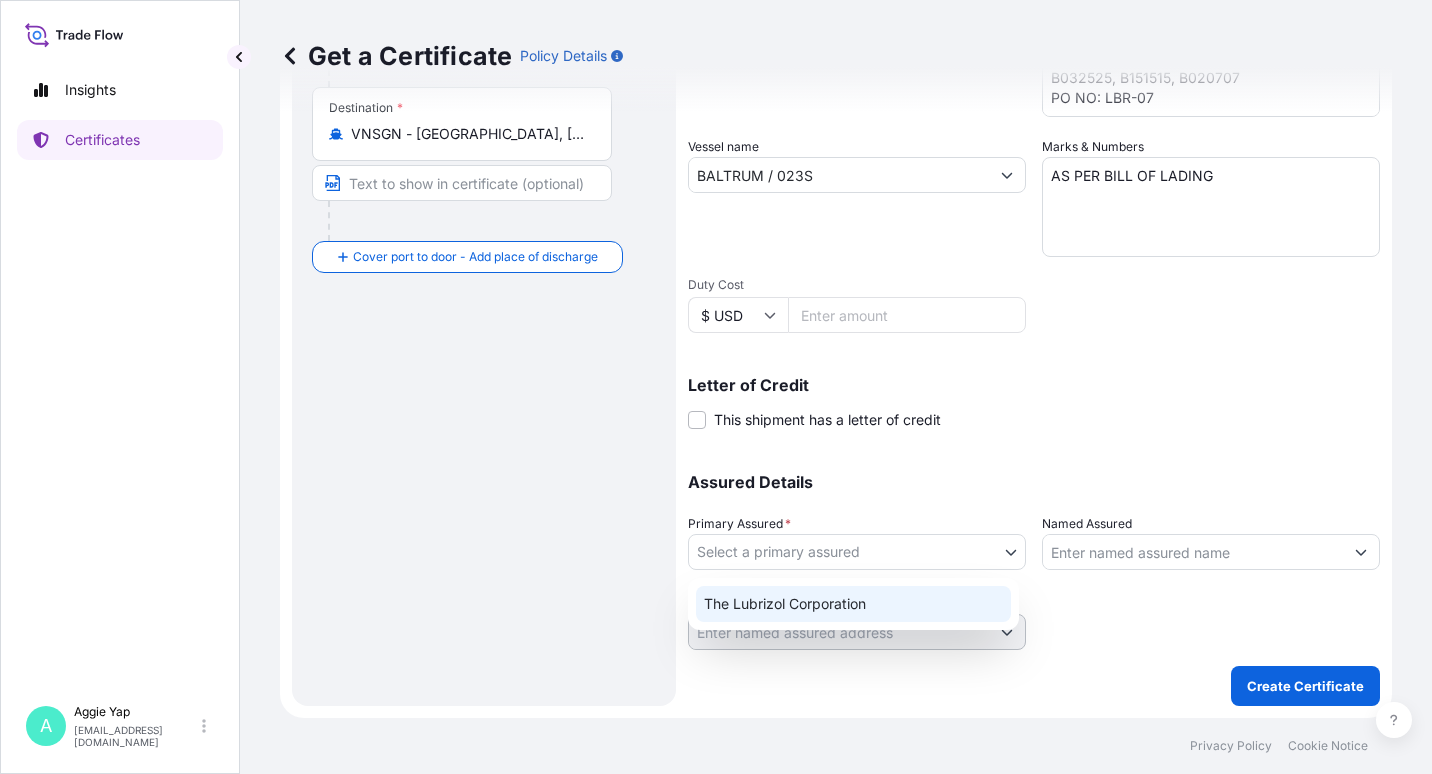 click on "The Lubrizol Corporation" at bounding box center (853, 604) 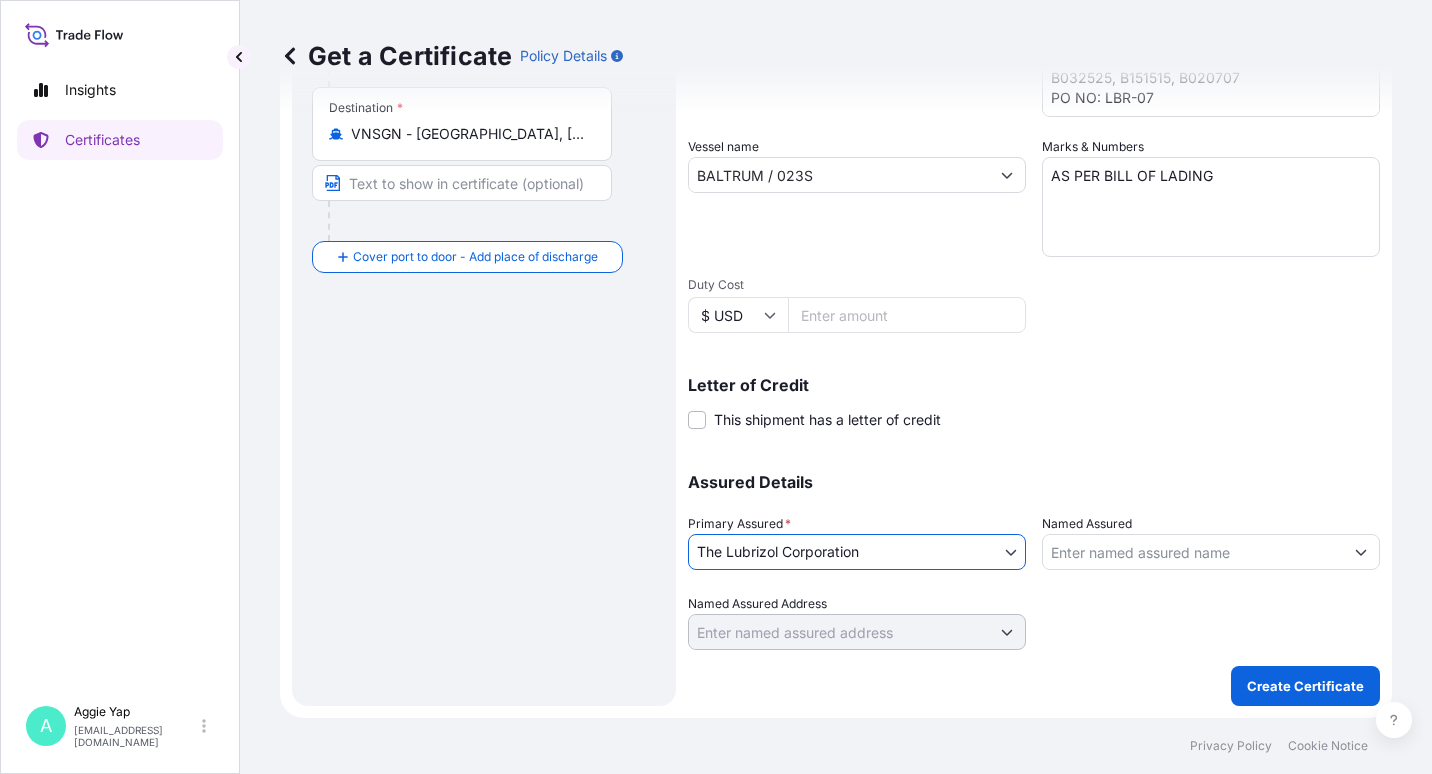 click on "Named Assured" at bounding box center (1193, 552) 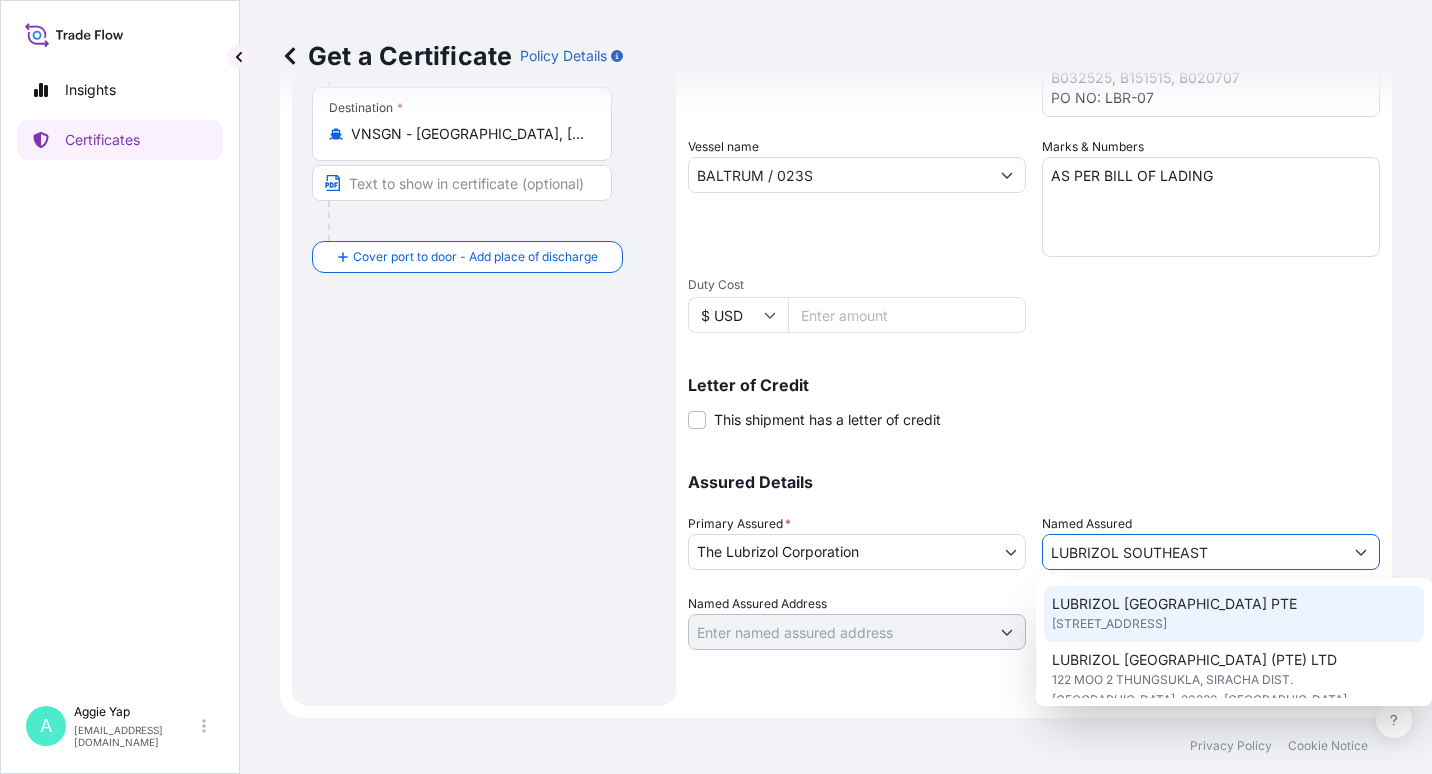 click on "LUBRIZOL SOUTHEAST ASIA PTE" at bounding box center (1174, 604) 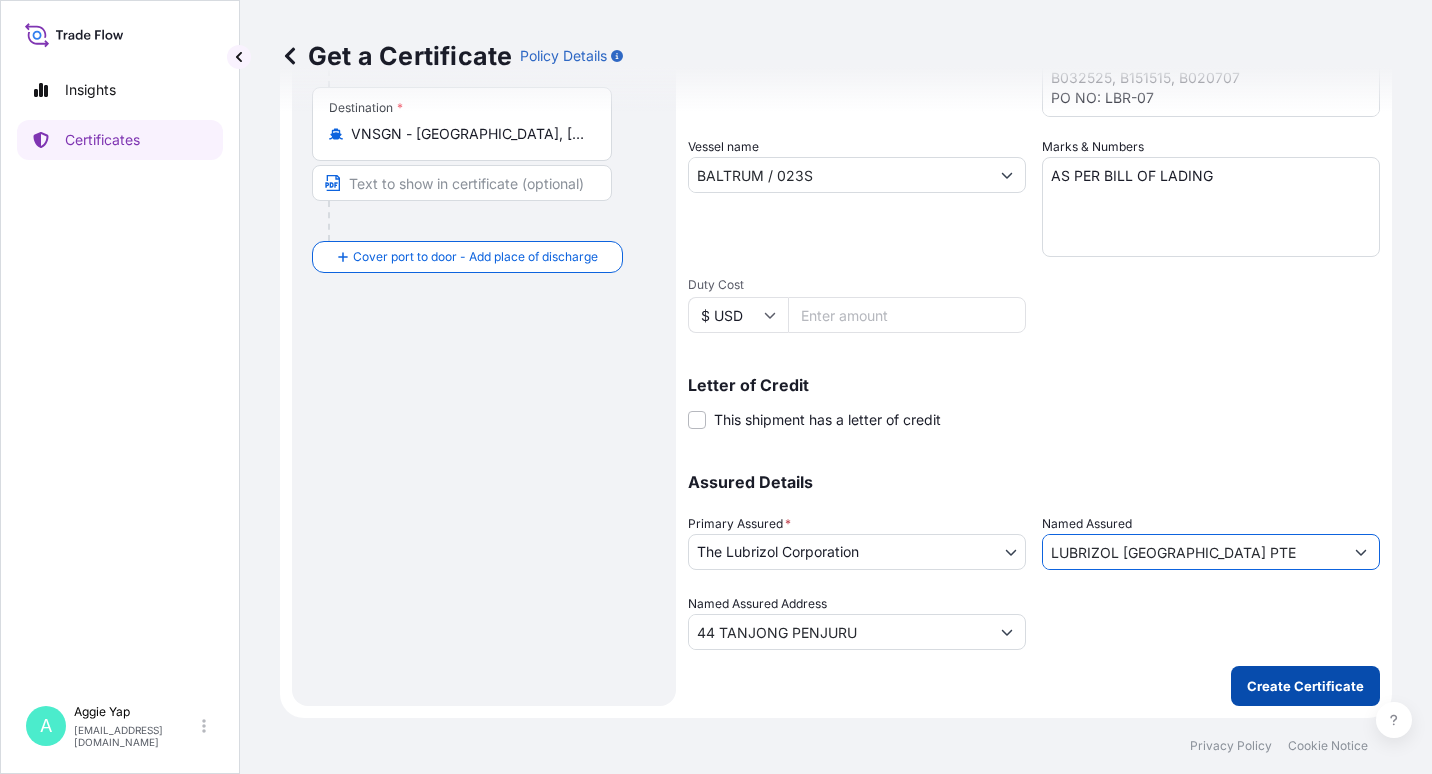 type on "LUBRIZOL SOUTHEAST ASIA PTE" 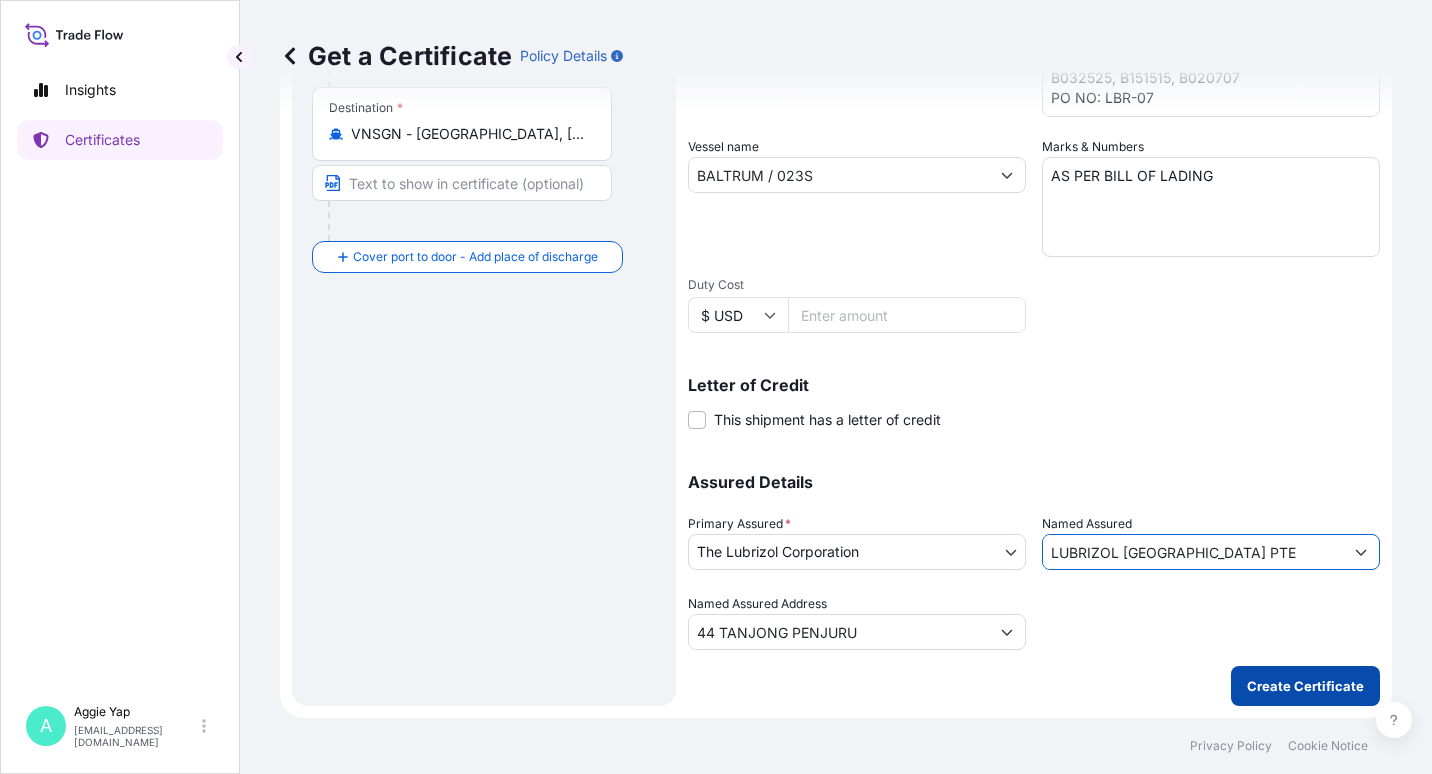 click on "Create Certificate" at bounding box center [1305, 686] 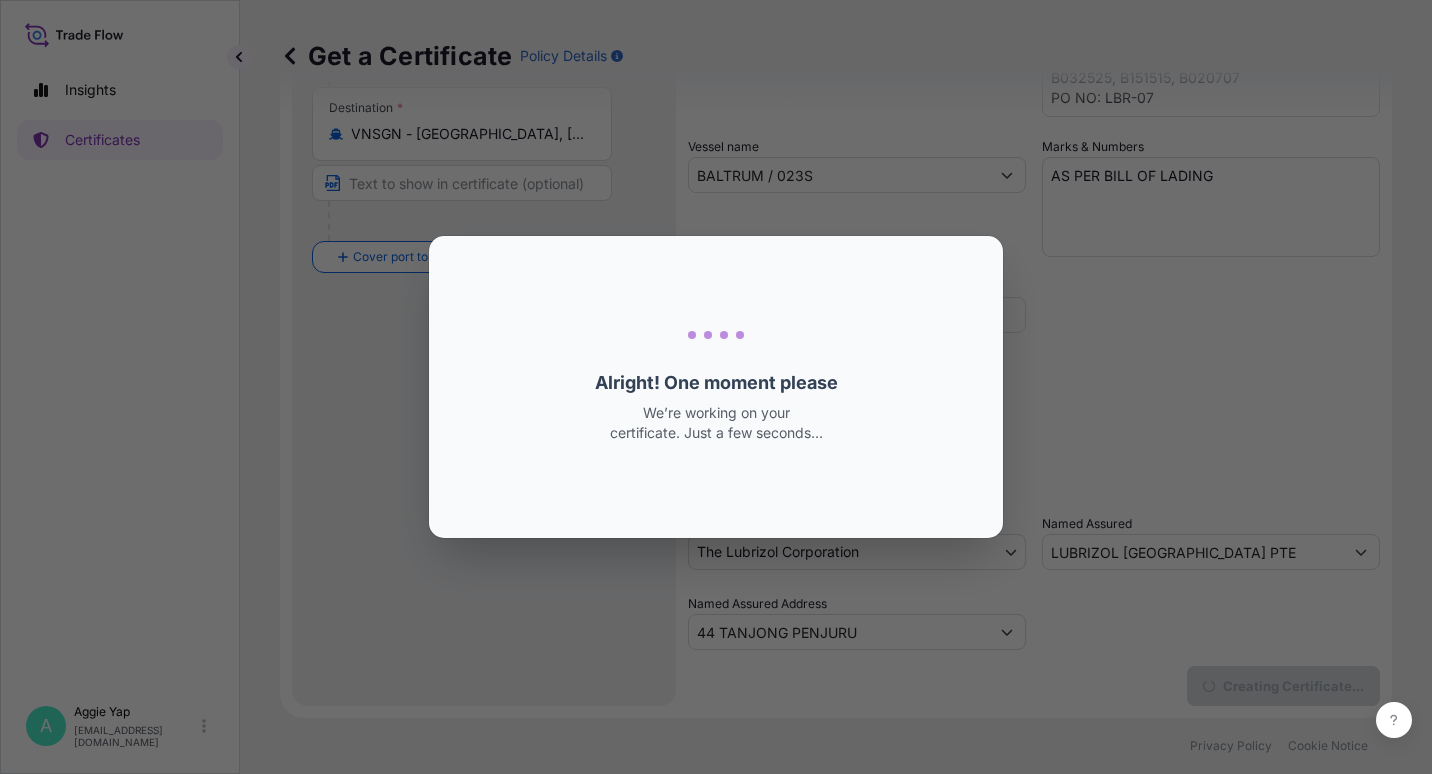 scroll, scrollTop: 0, scrollLeft: 0, axis: both 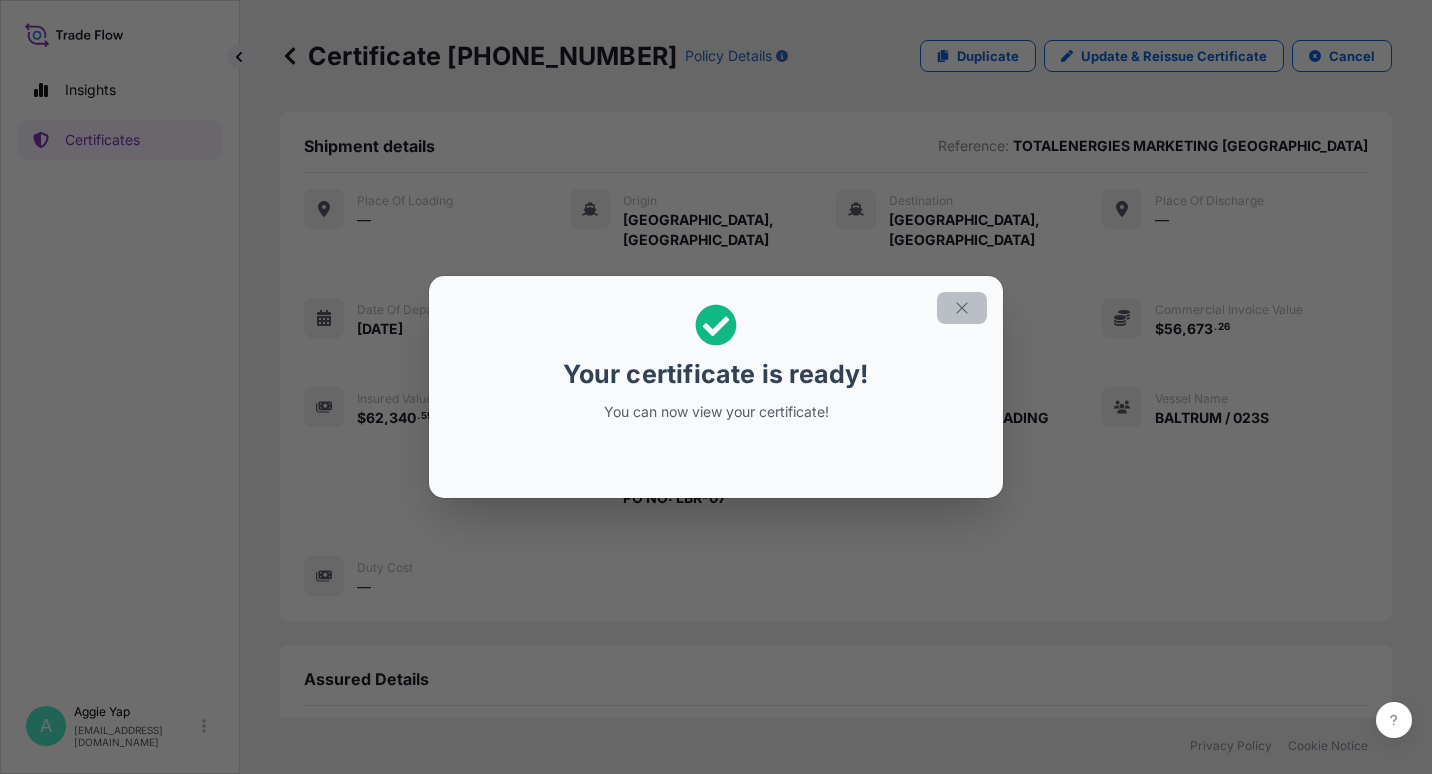click at bounding box center [962, 308] 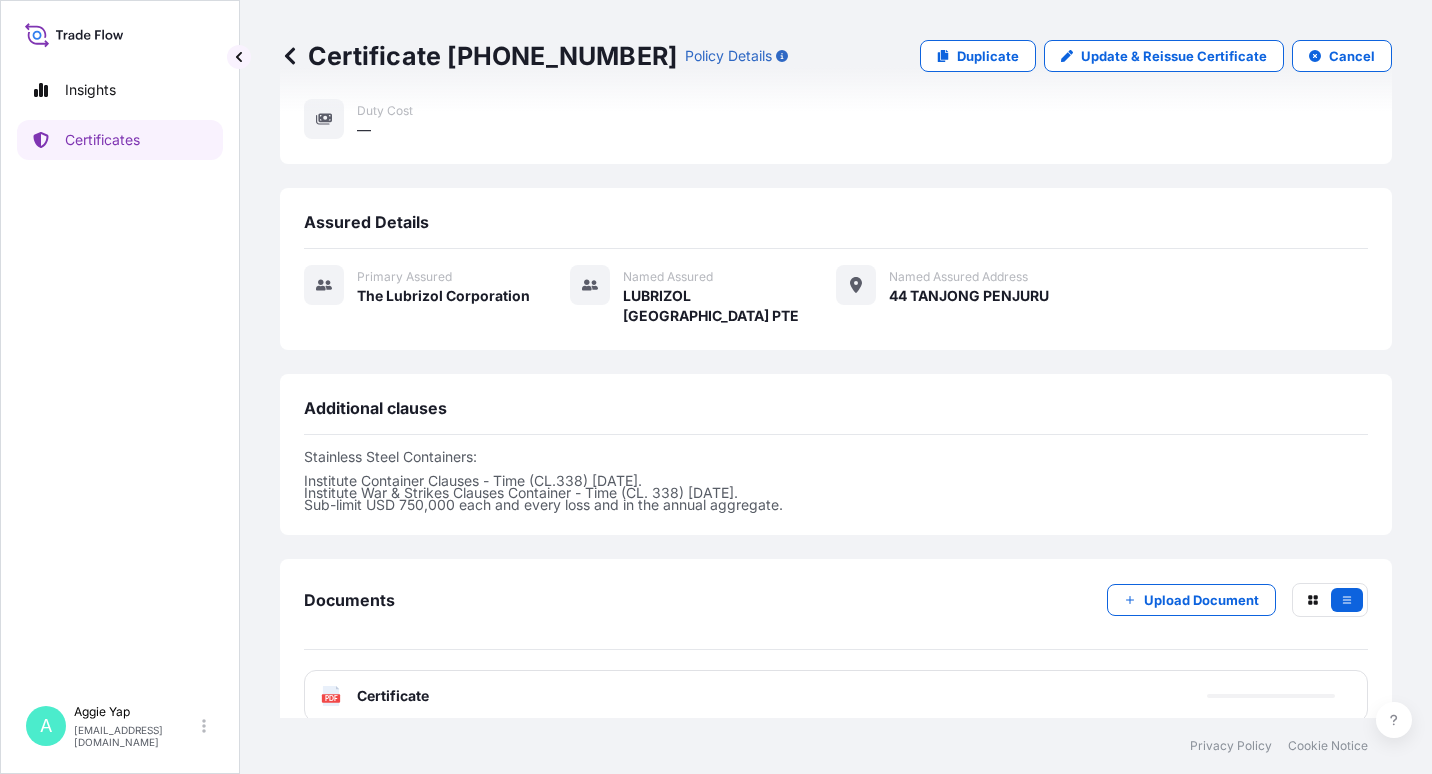 scroll, scrollTop: 465, scrollLeft: 0, axis: vertical 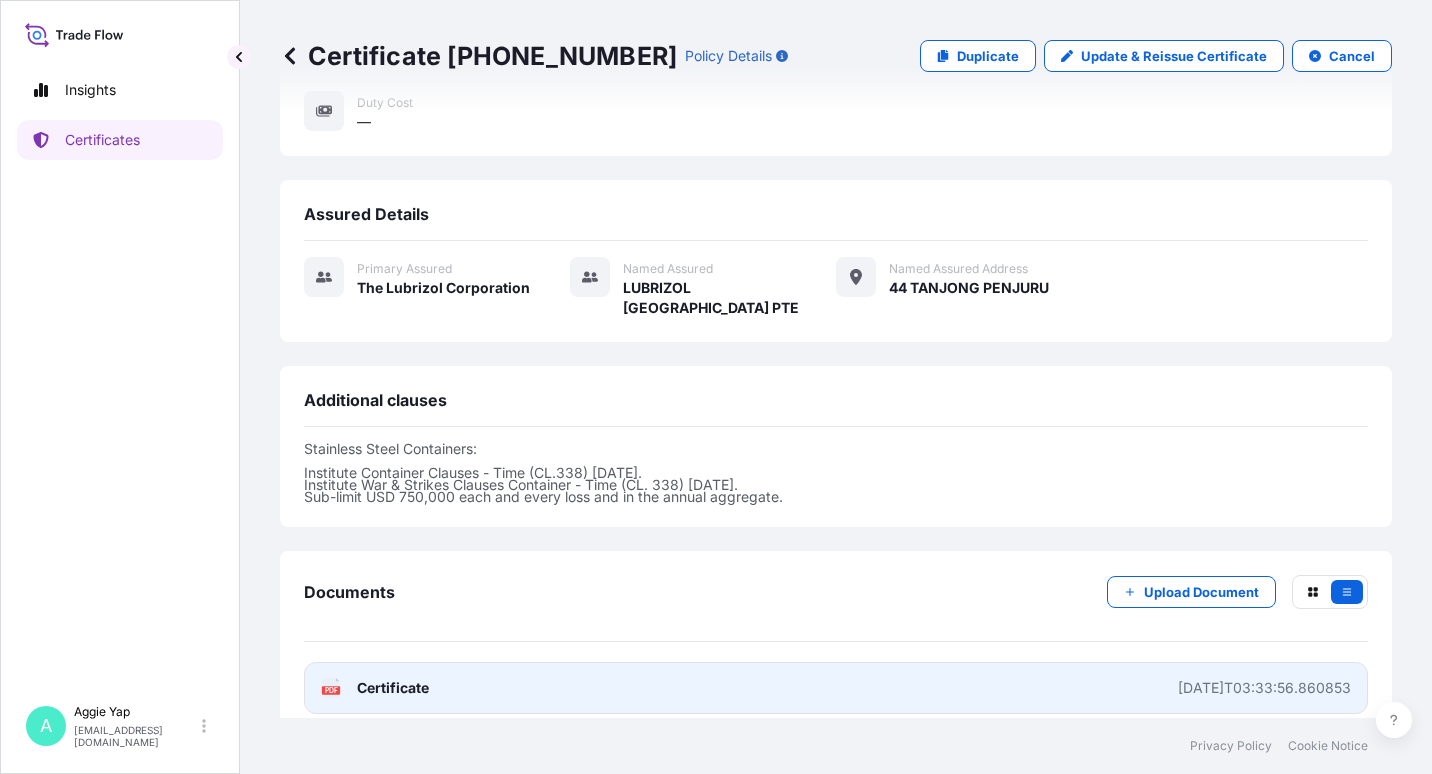 click on "Certificate" at bounding box center (393, 688) 